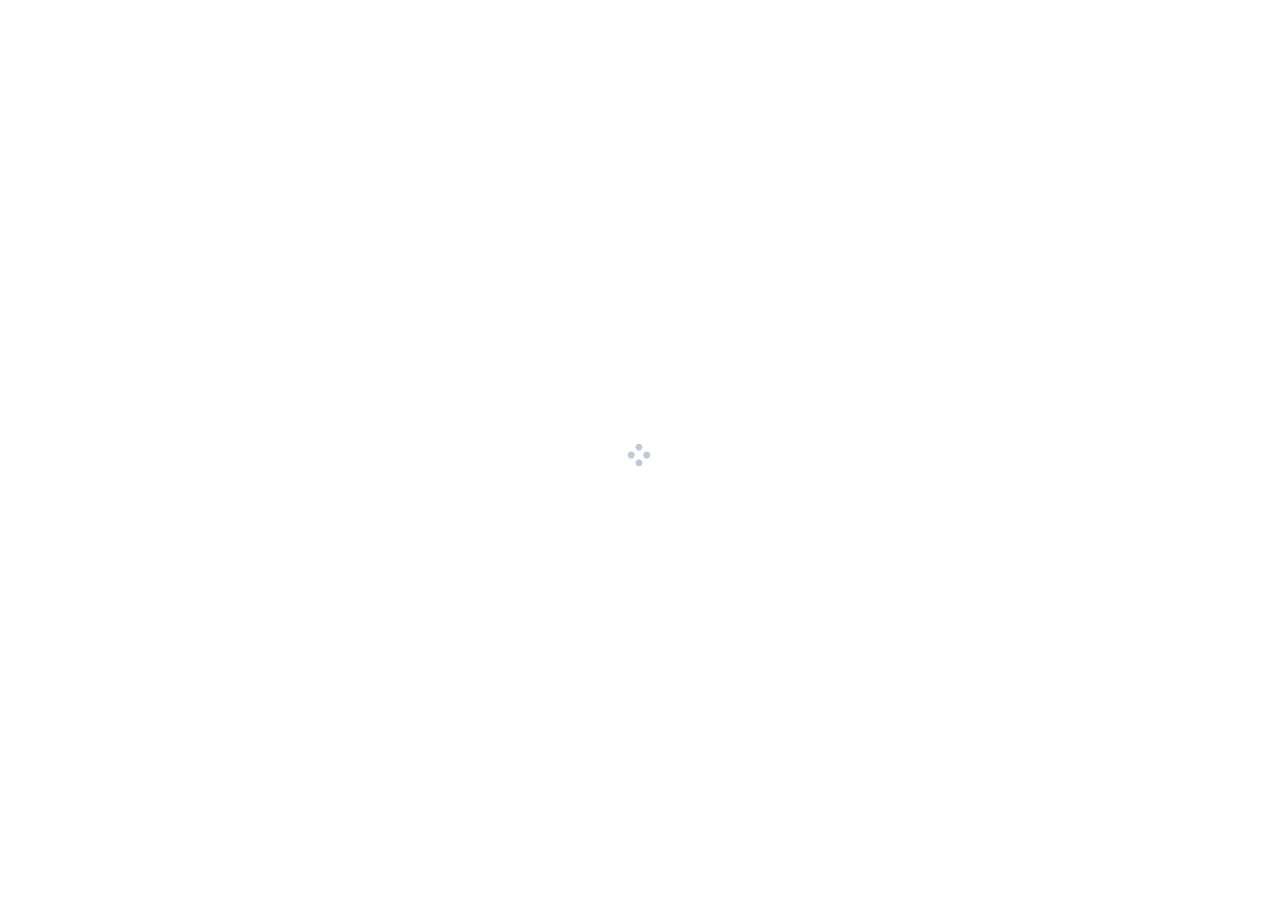 scroll, scrollTop: 0, scrollLeft: 0, axis: both 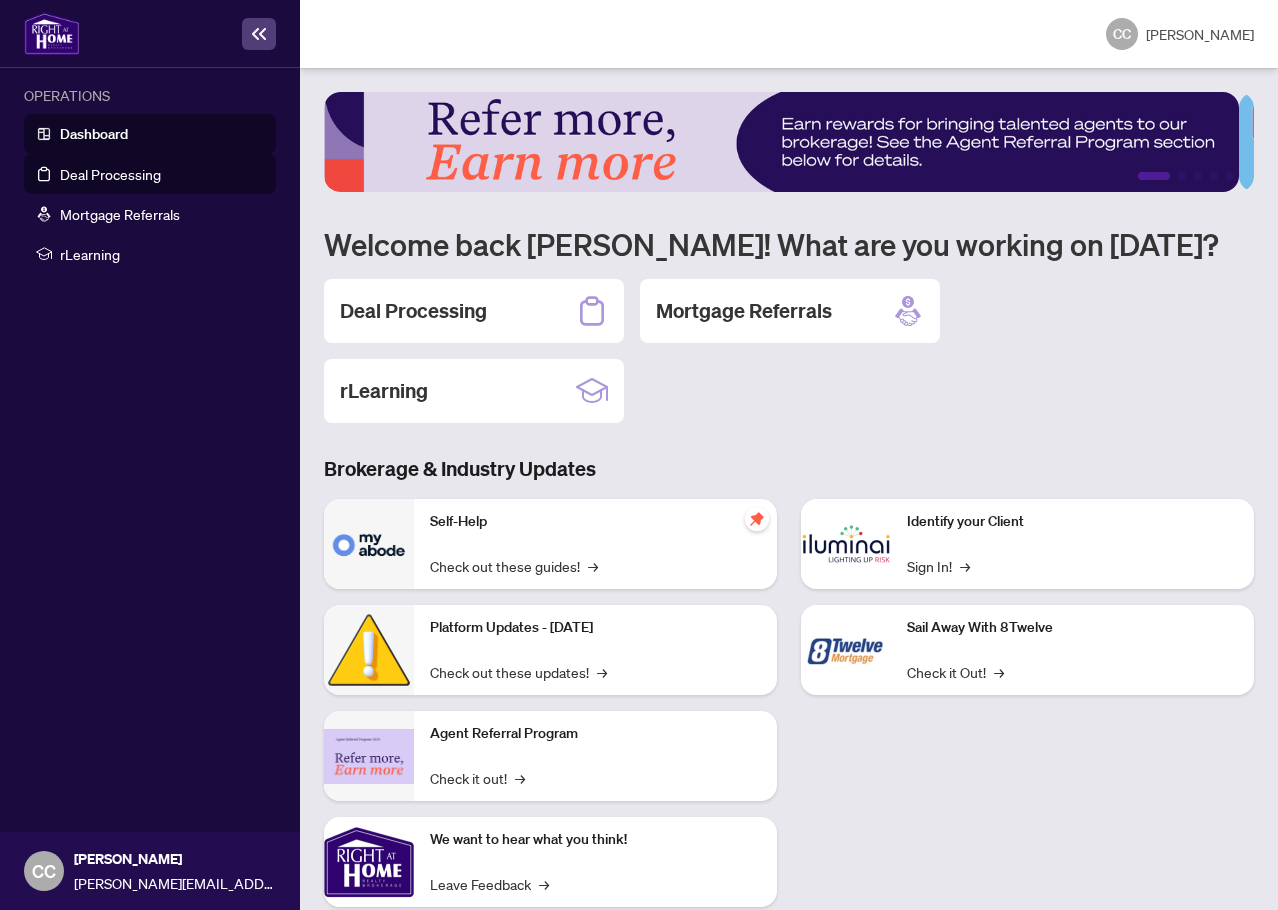 click on "Deal Processing" at bounding box center (110, 174) 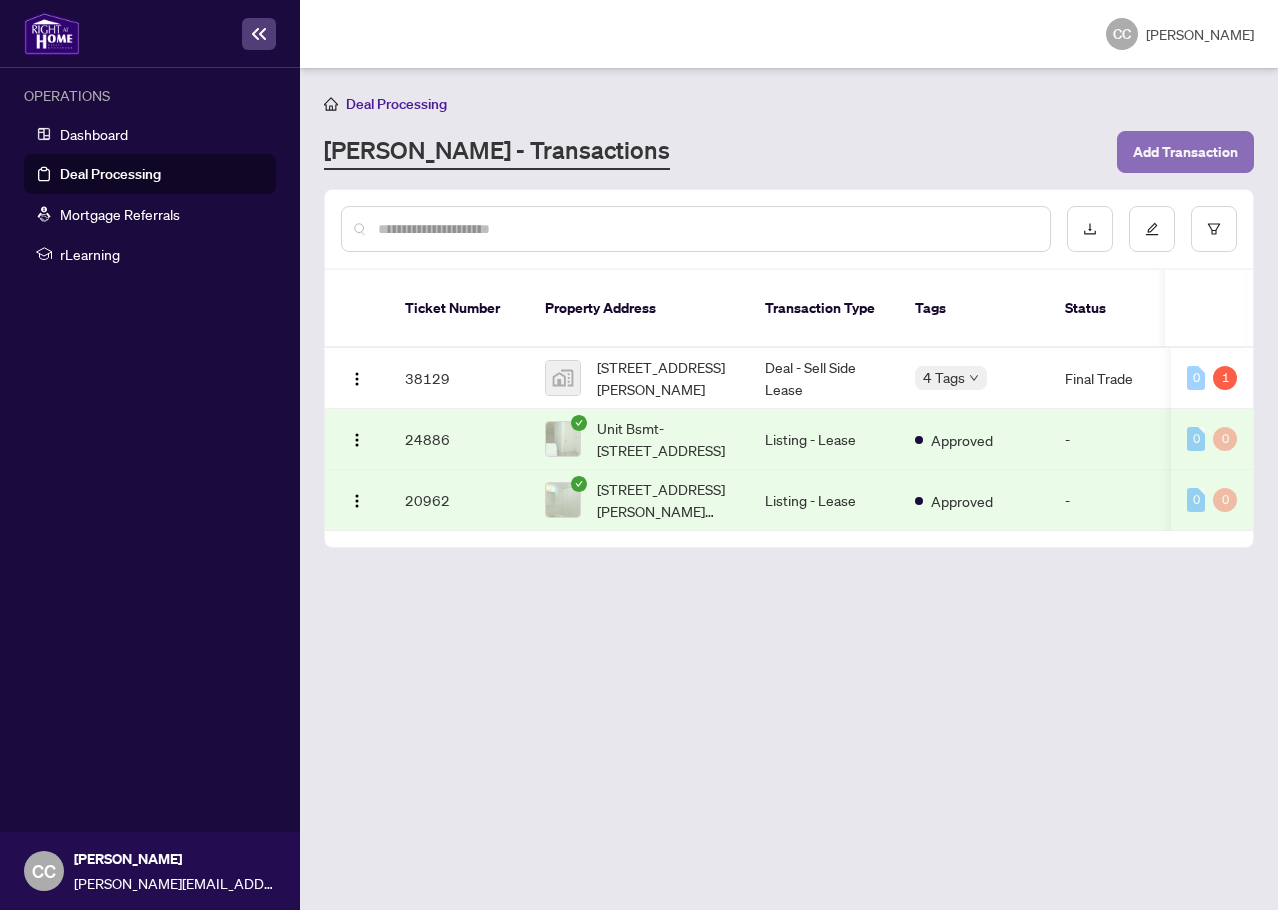 click on "Add Transaction" at bounding box center (1185, 152) 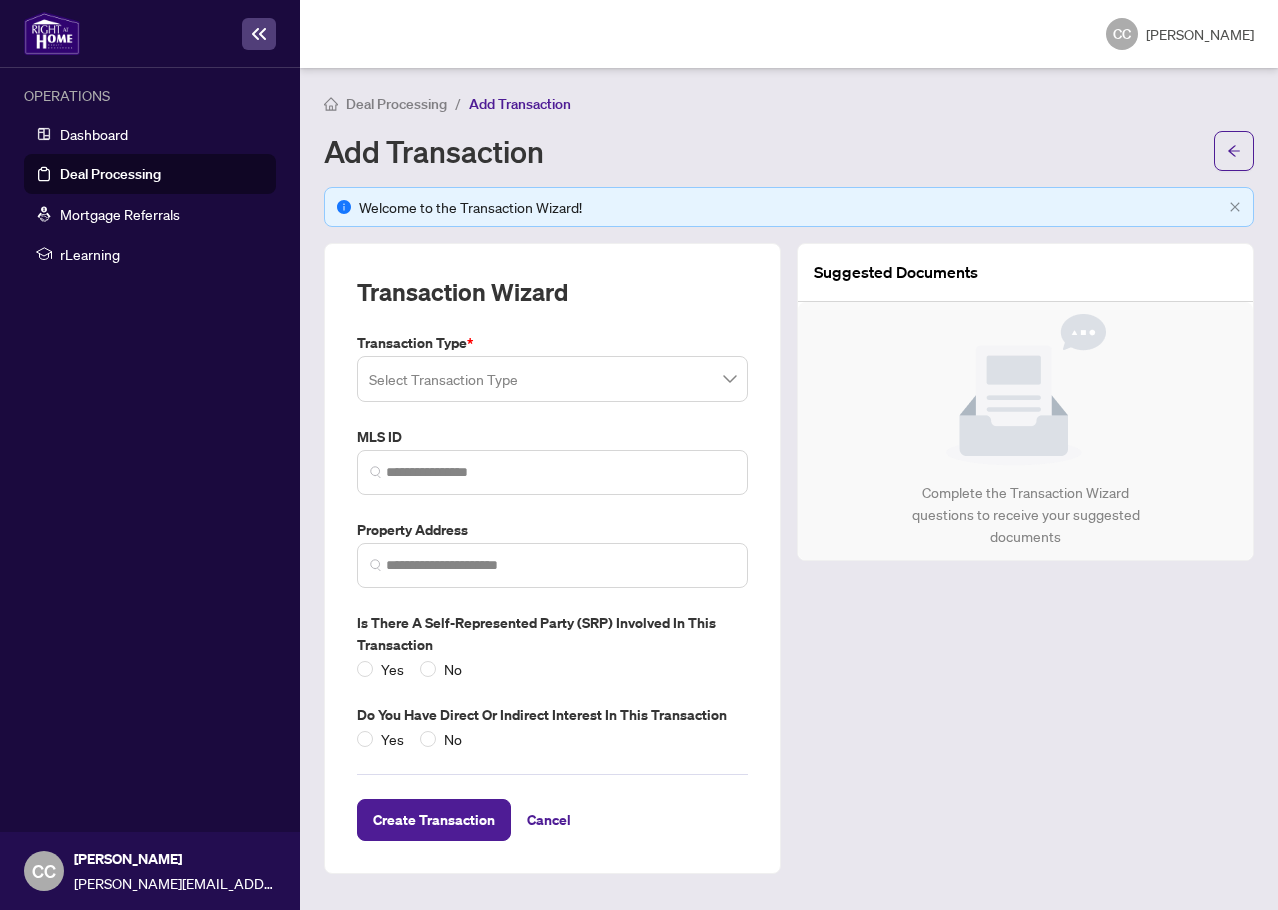 click at bounding box center (552, 379) 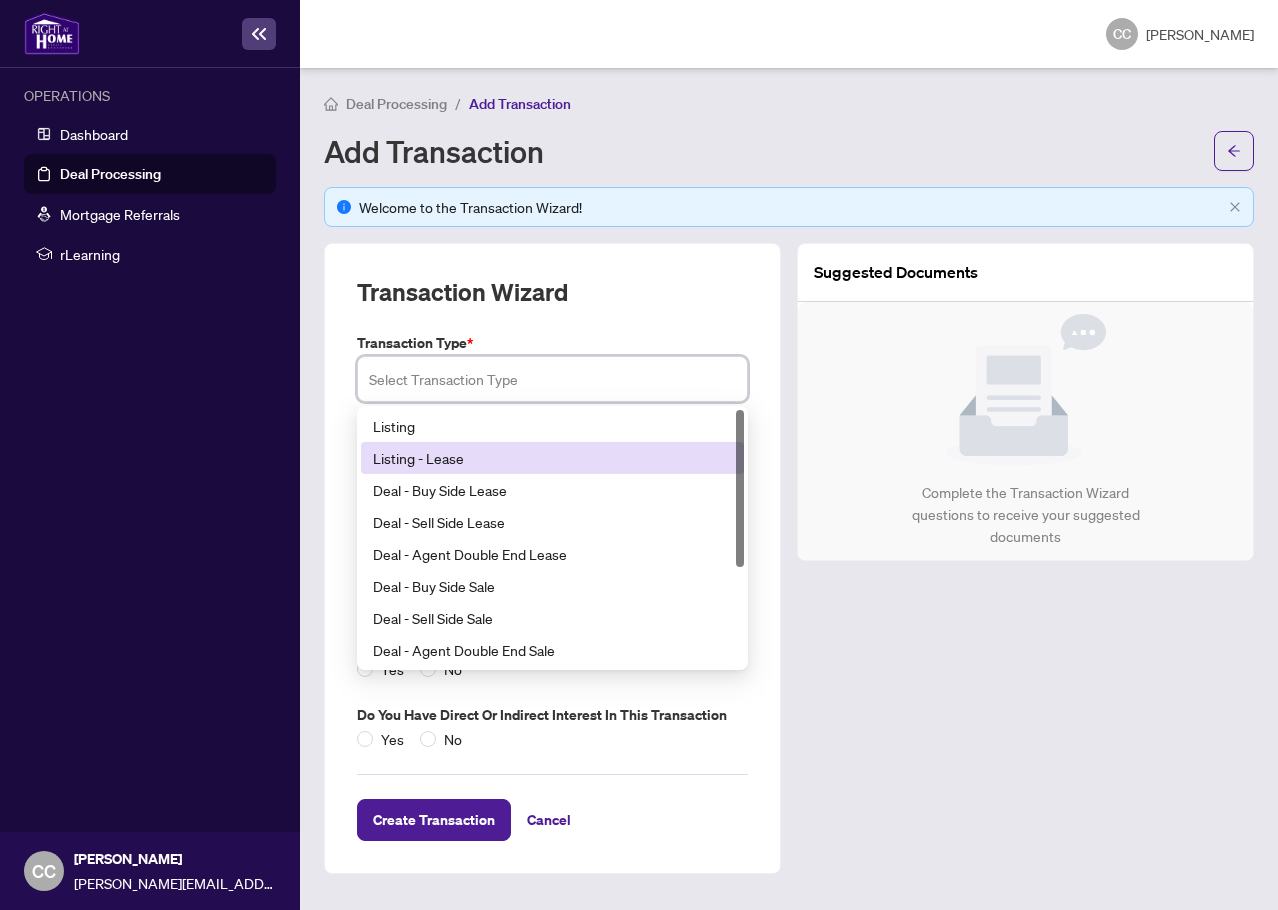 click on "Listing - Lease" at bounding box center (552, 458) 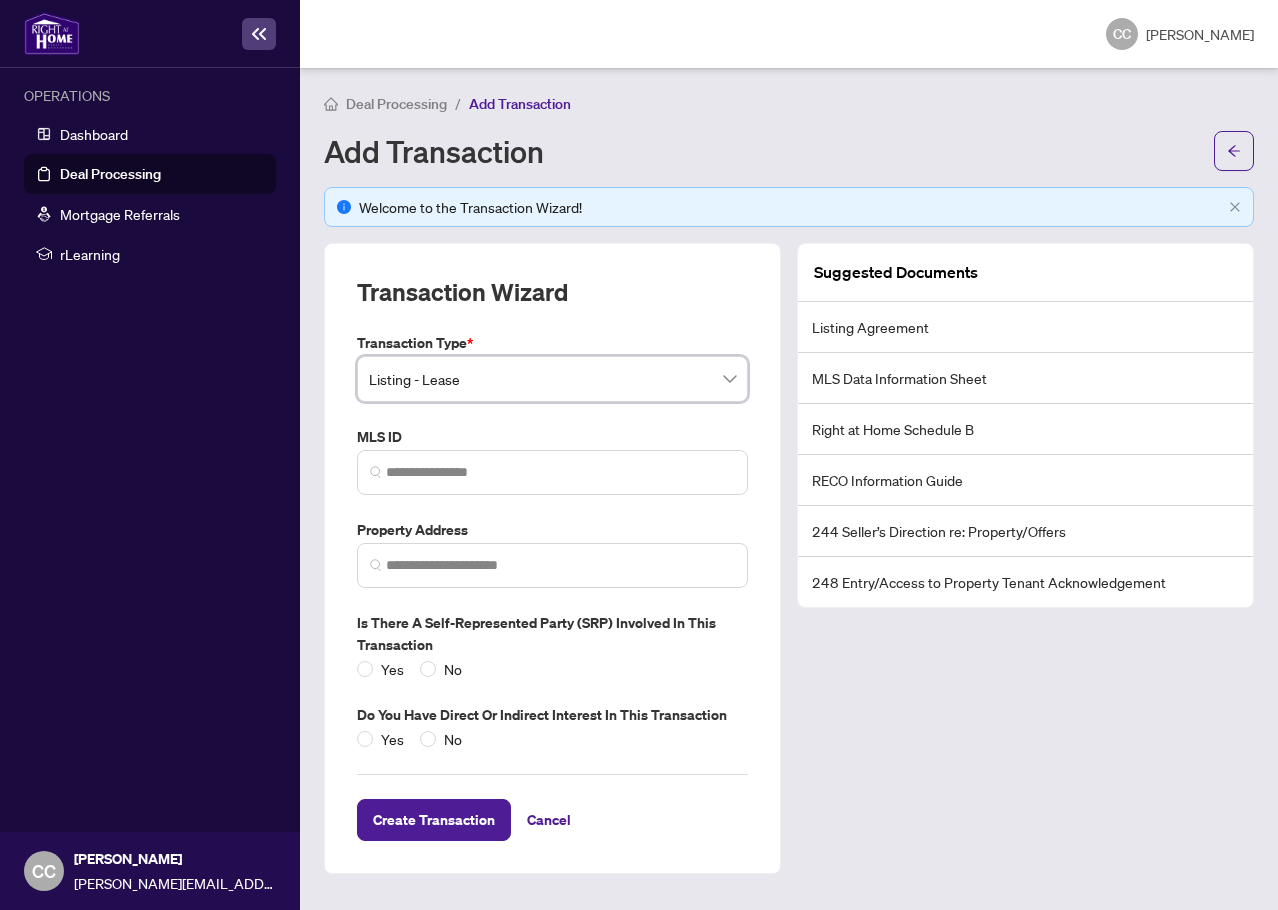 click at bounding box center [552, 472] 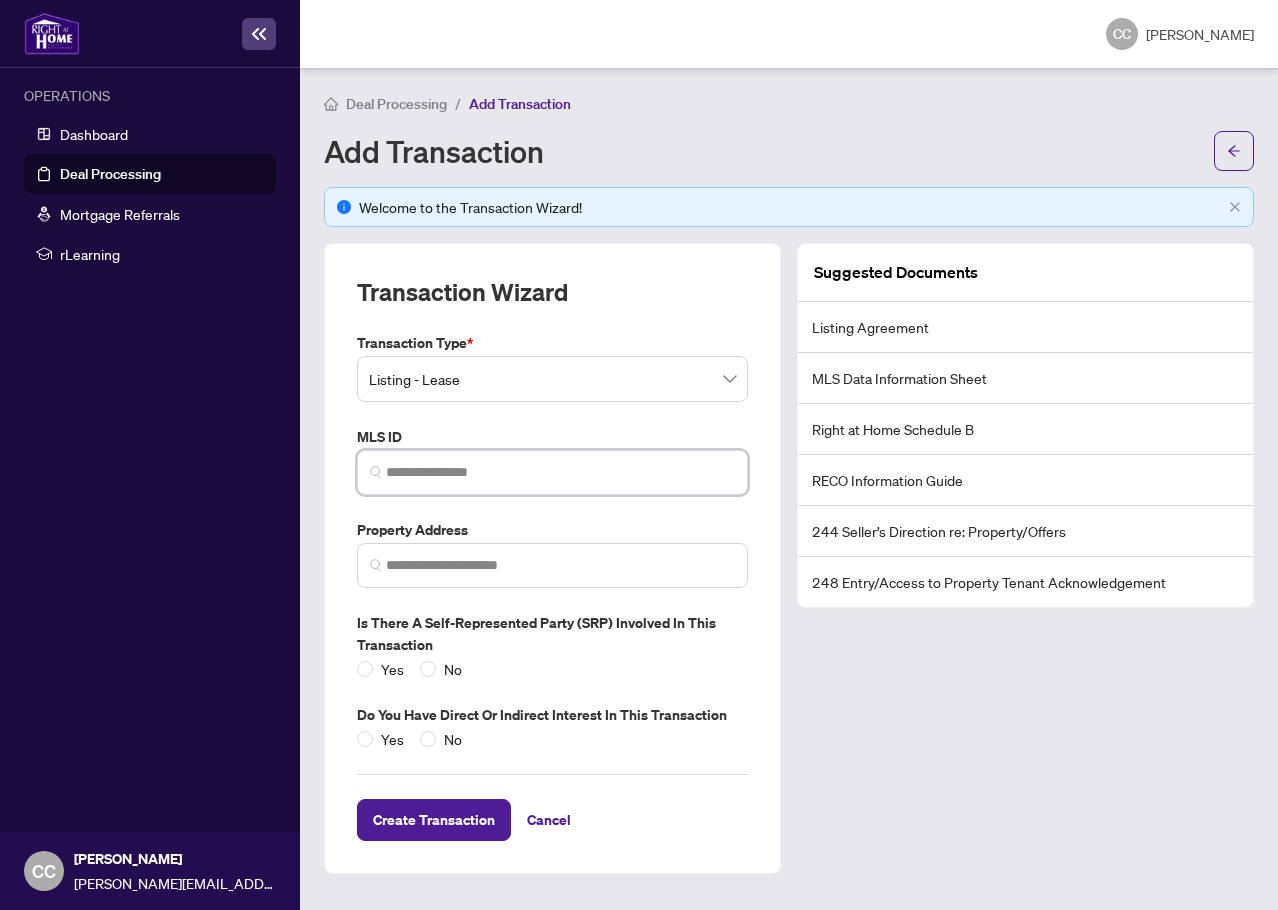 paste on "*********" 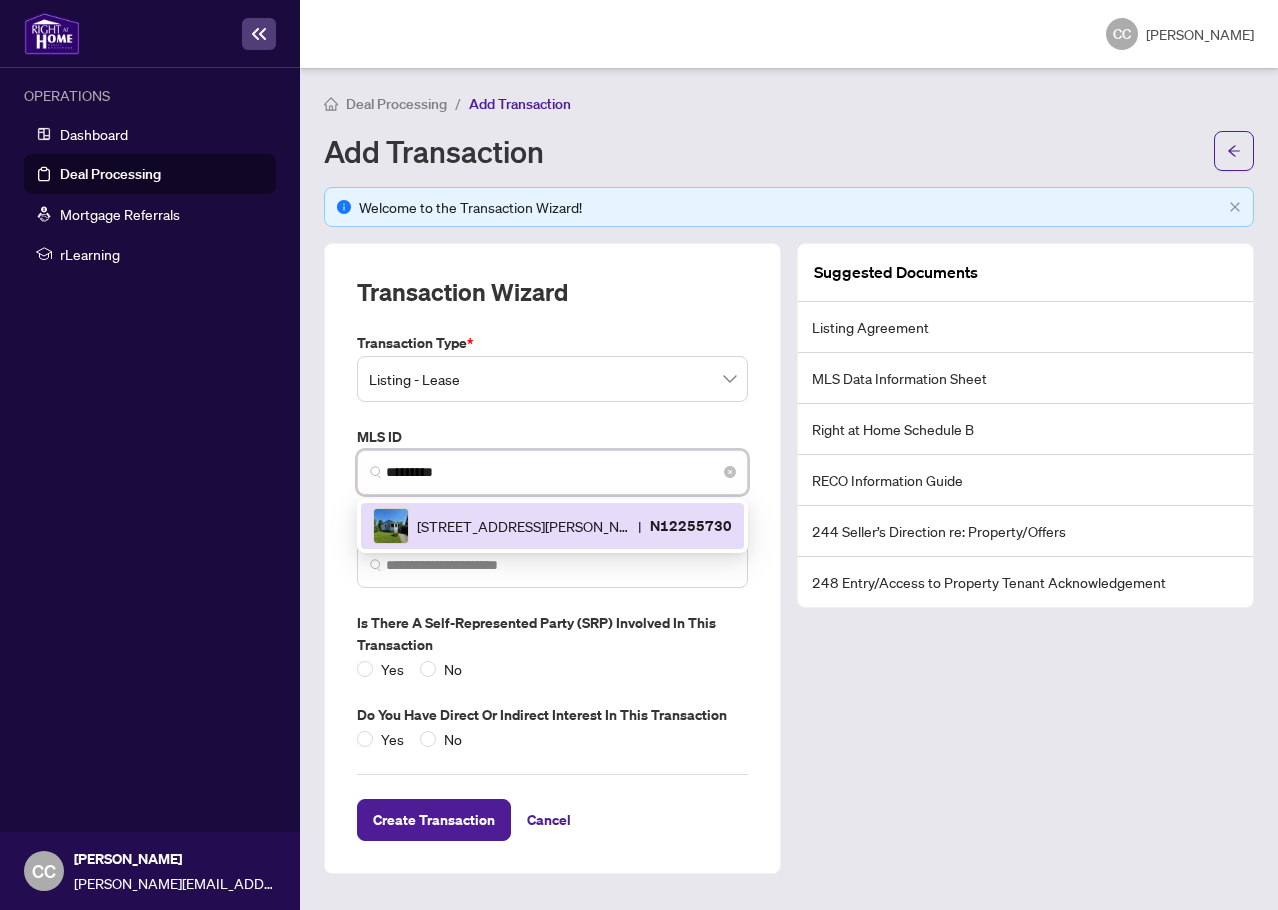 click on "[STREET_ADDRESS][PERSON_NAME]" at bounding box center (523, 526) 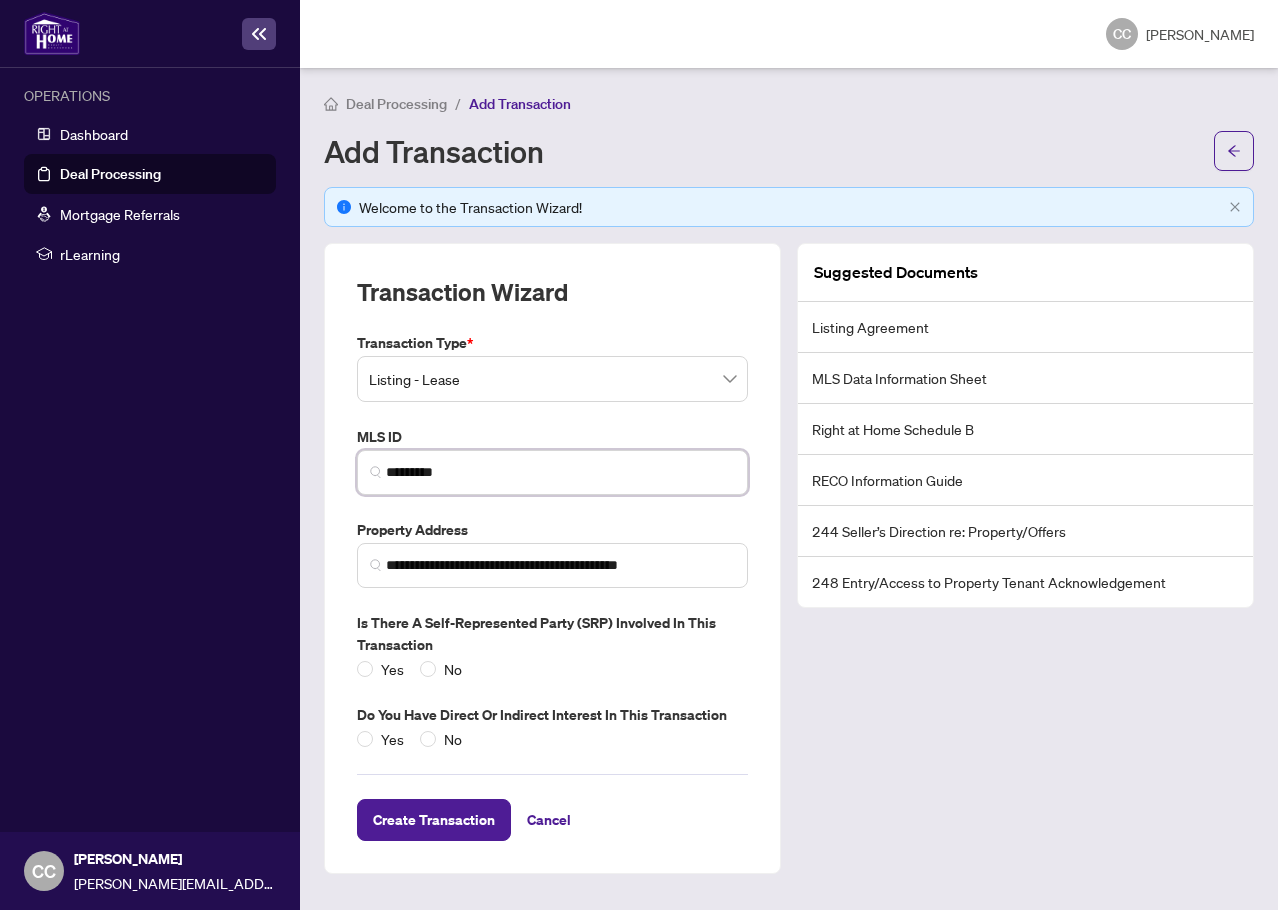 type on "*********" 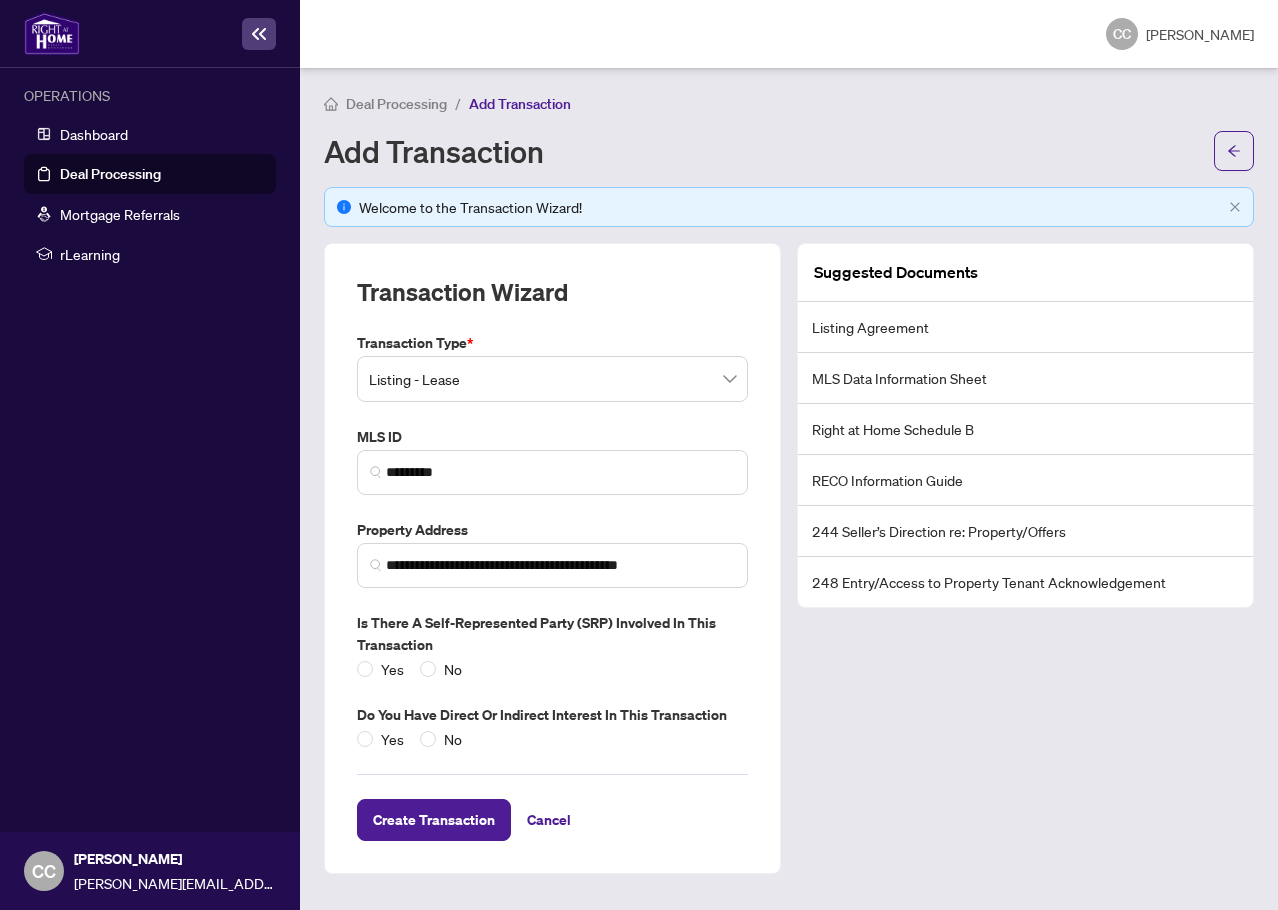 click on "Suggested Documents Listing Agreement MLS Data Information Sheet Right at Home Schedule B RECO Information Guide 244 Seller’s Direction re: Property/Offers 248 Entry/Access to Property Tenant Acknowledgement" at bounding box center (1025, 558) 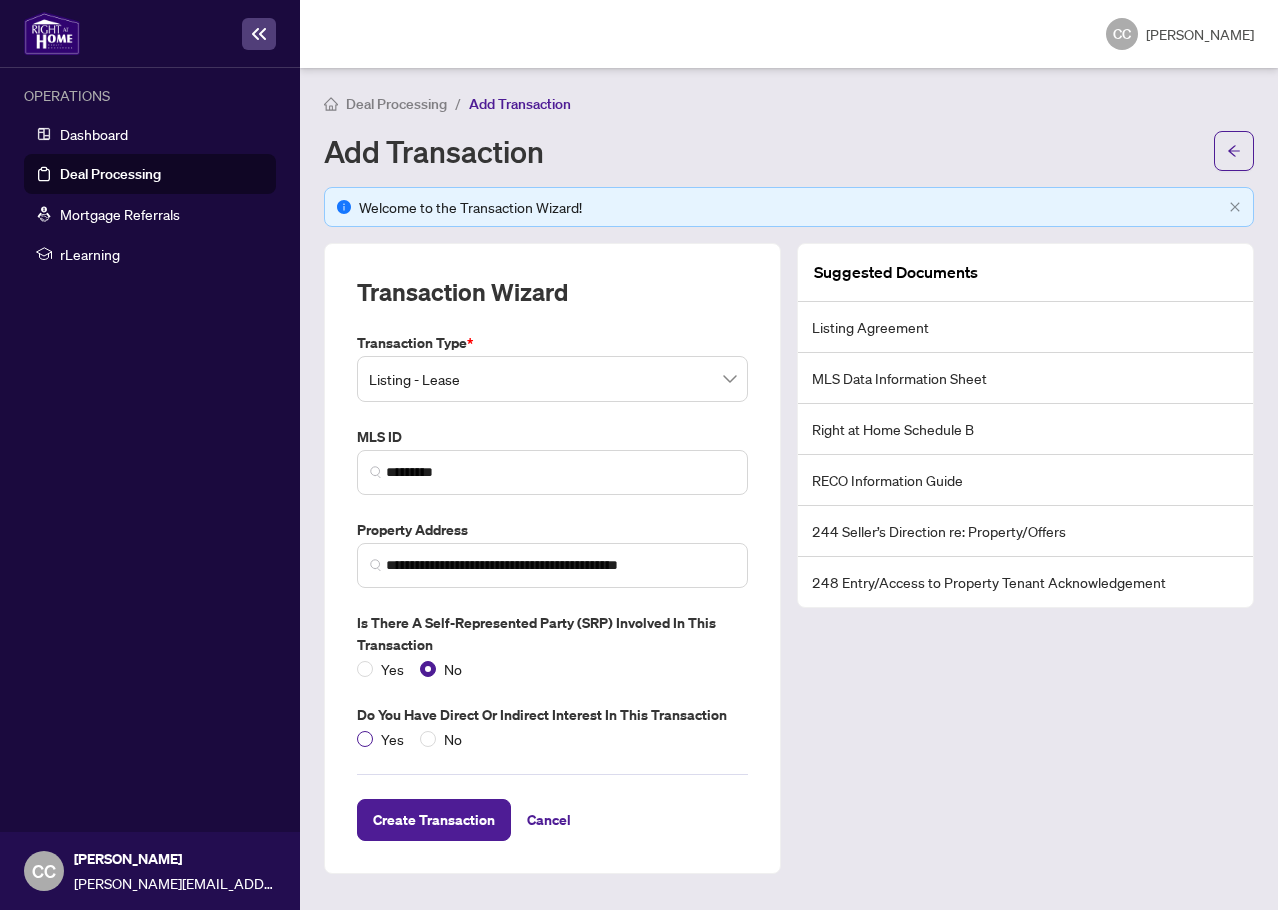 click on "Yes" at bounding box center (392, 739) 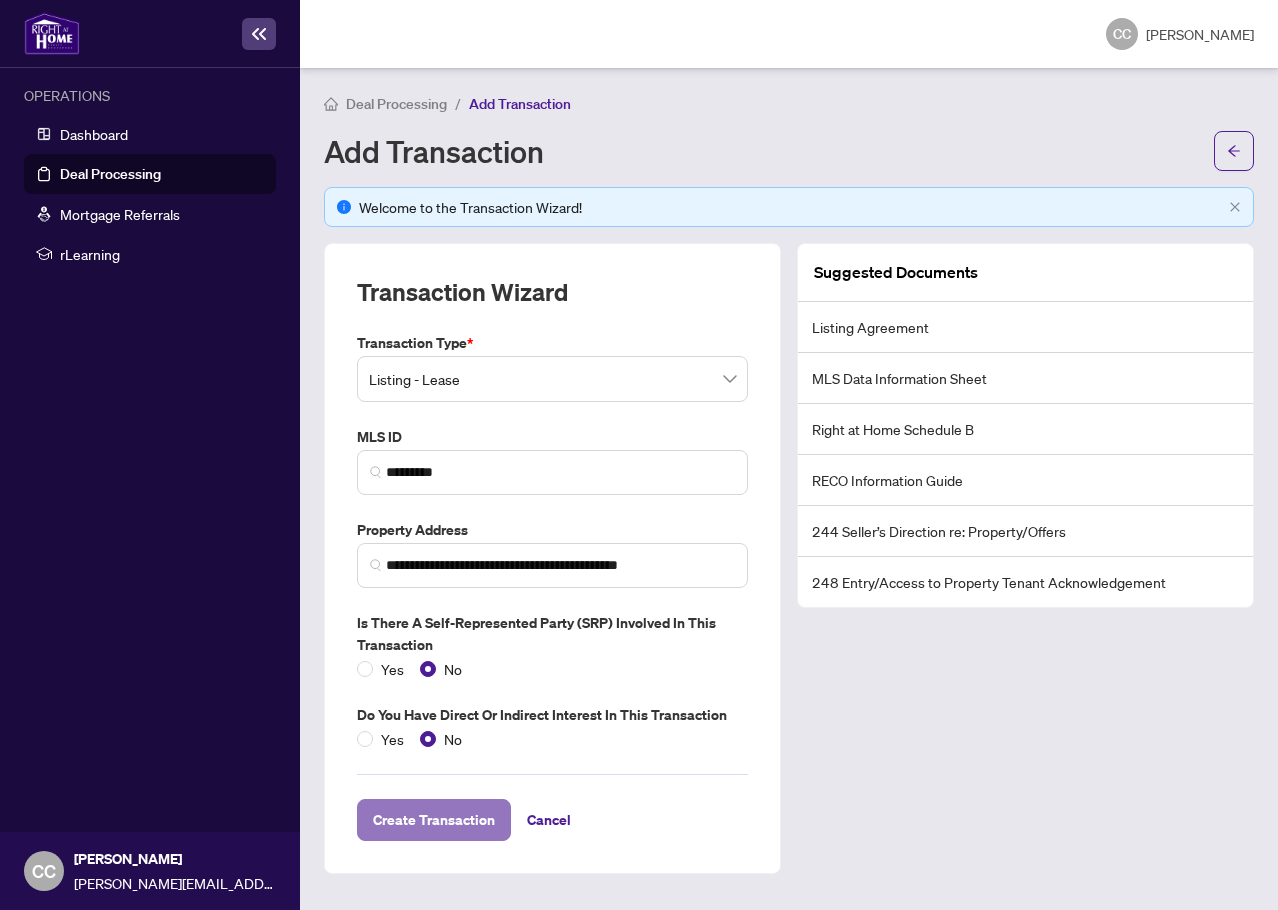 click on "Create Transaction" at bounding box center (434, 820) 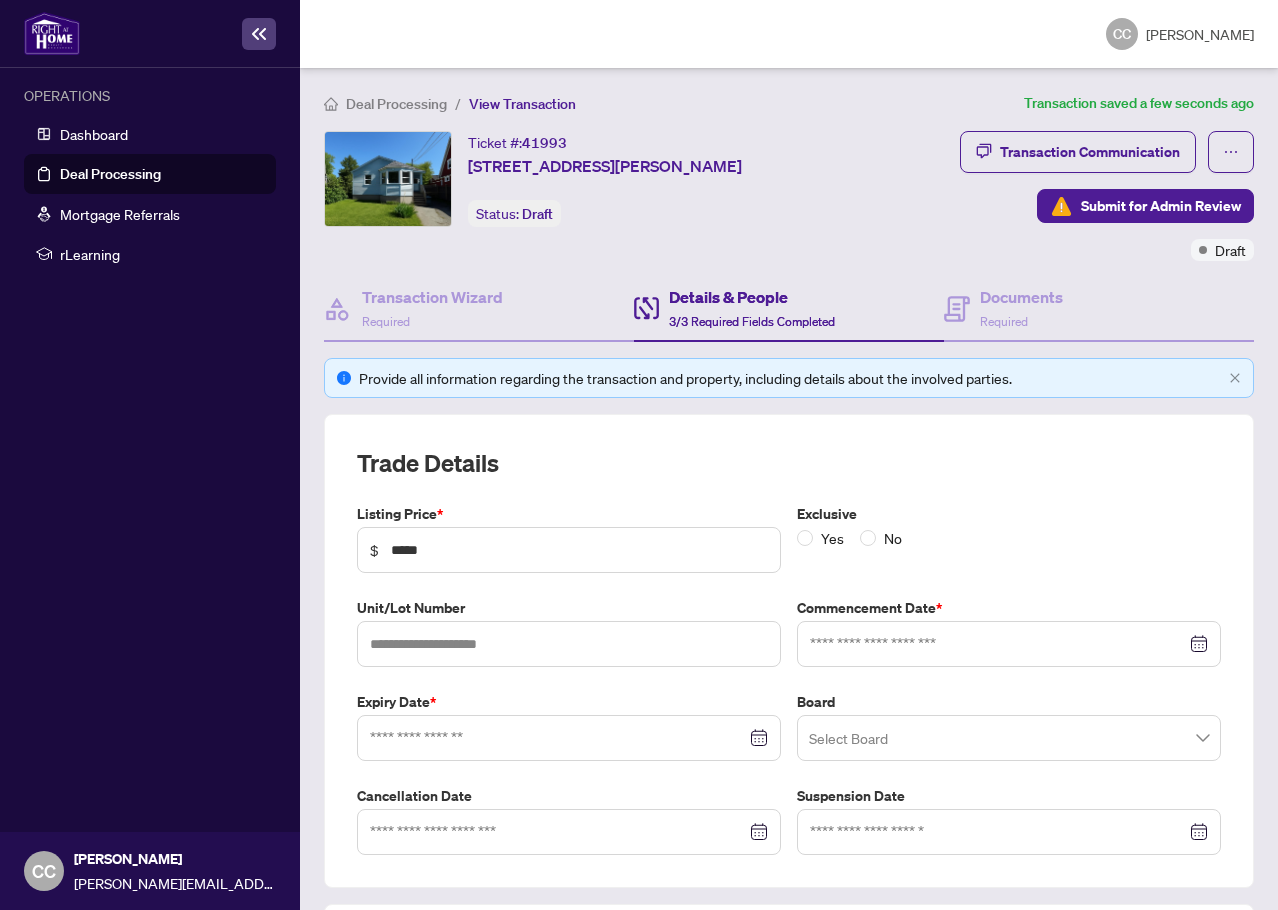 type on "**********" 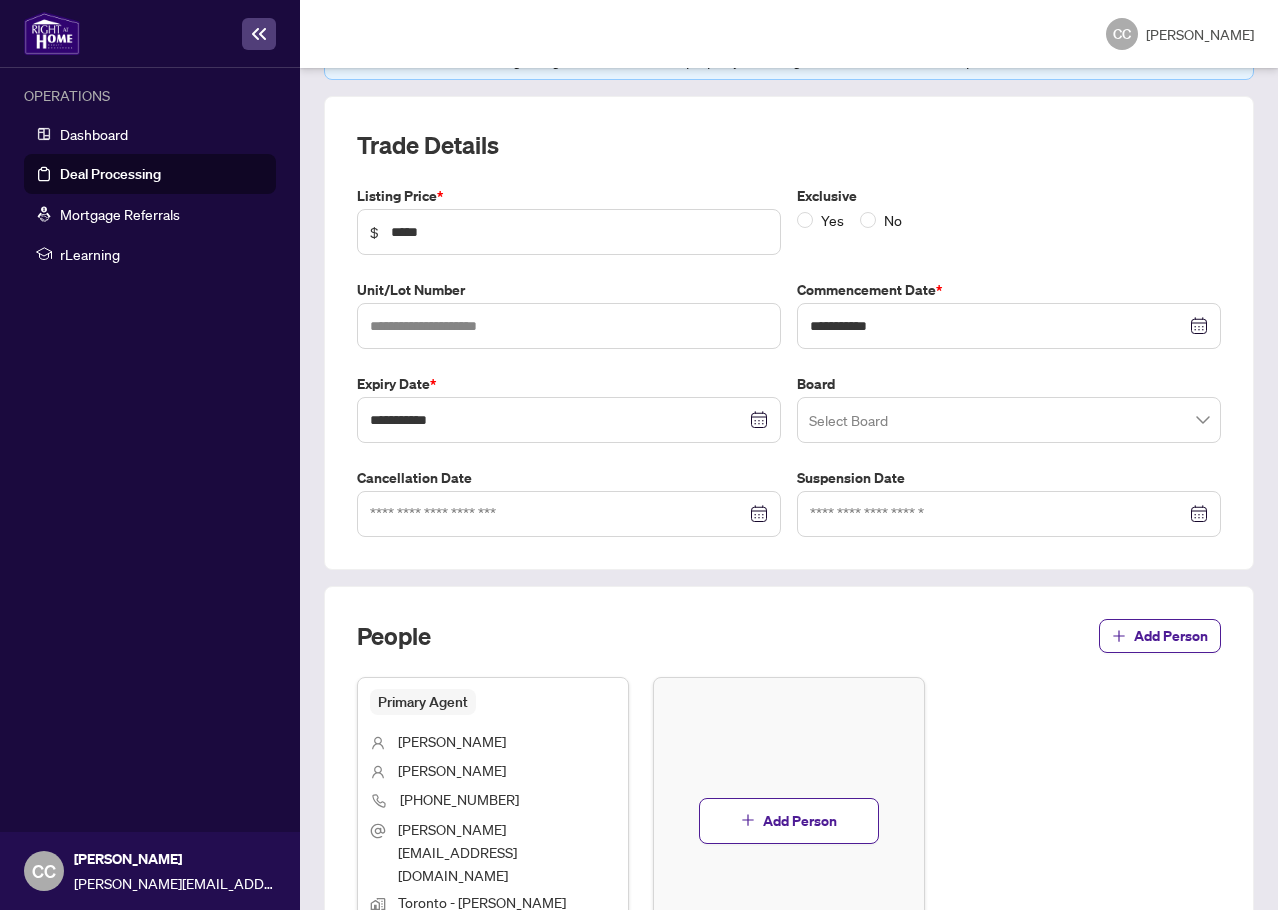 scroll, scrollTop: 333, scrollLeft: 0, axis: vertical 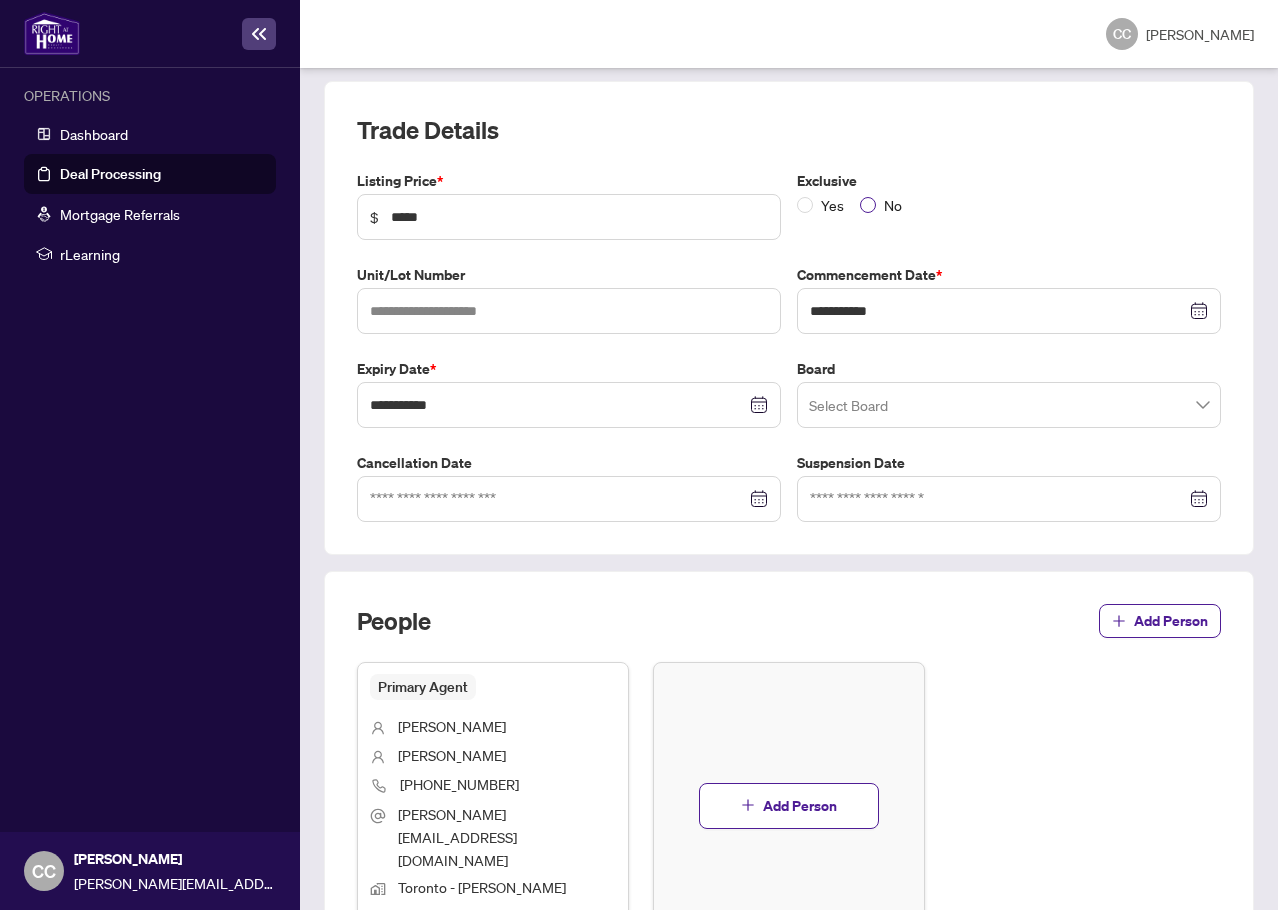 click on "No" at bounding box center [885, 205] 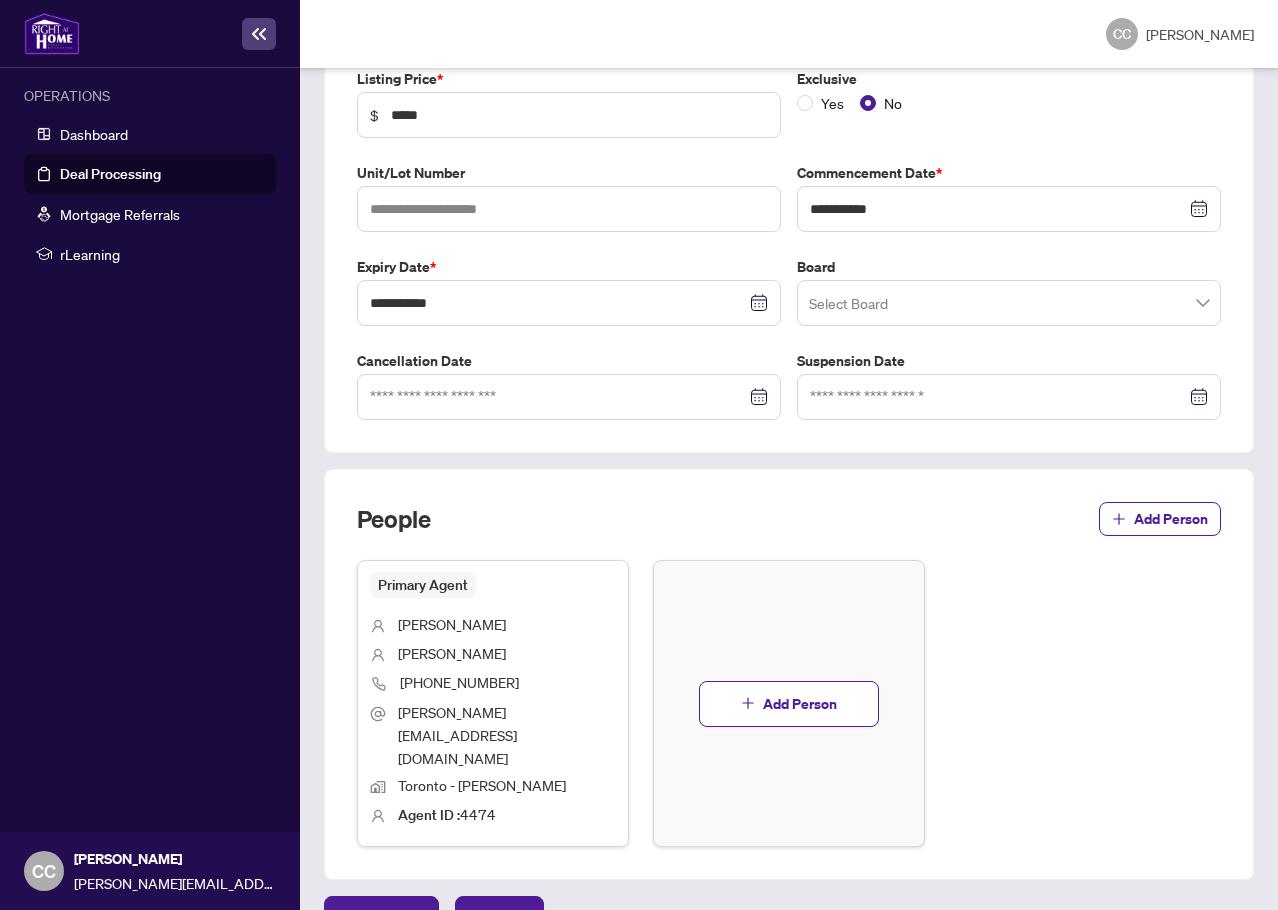 scroll, scrollTop: 441, scrollLeft: 0, axis: vertical 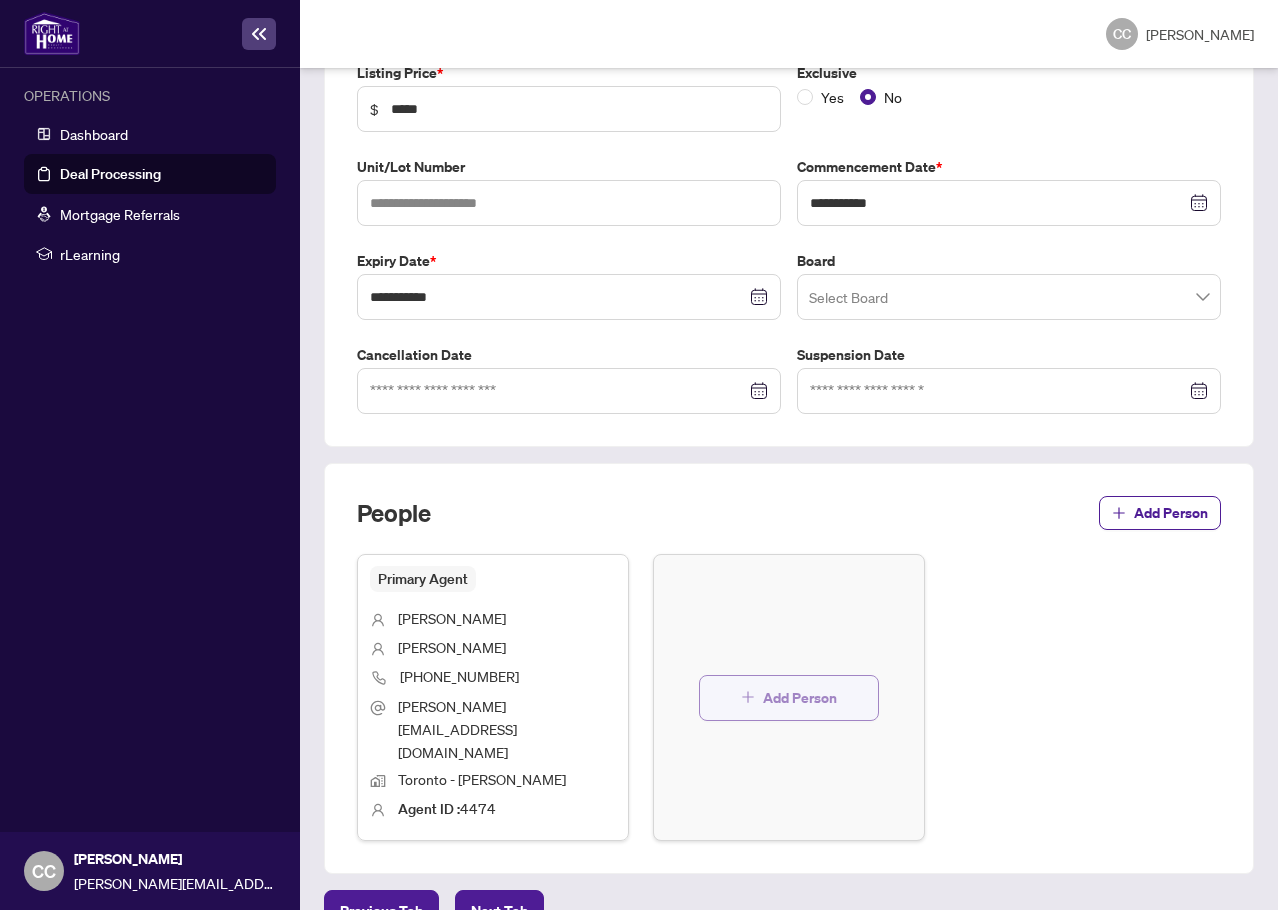 click on "Add Person" at bounding box center (800, 698) 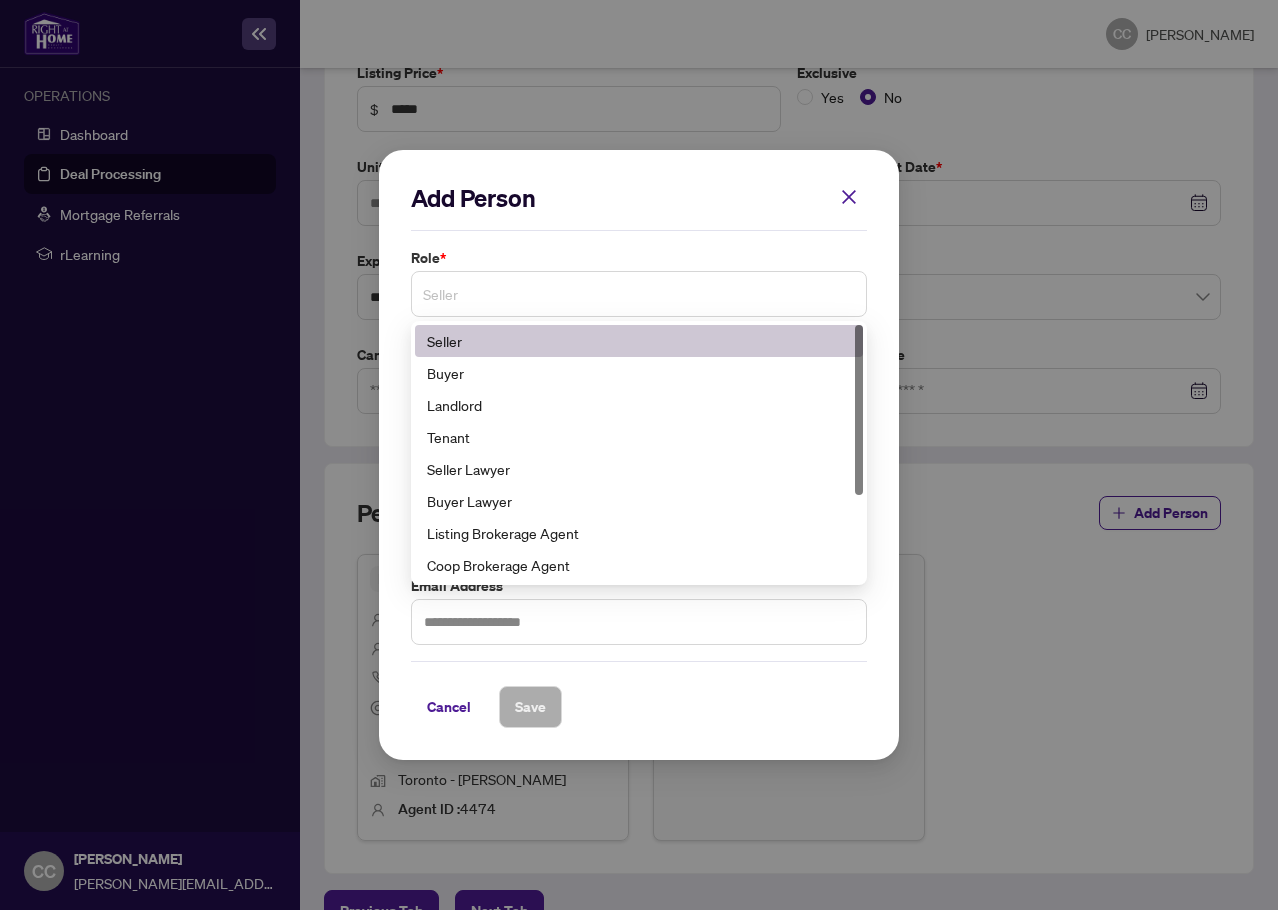 click on "Seller" at bounding box center (639, 294) 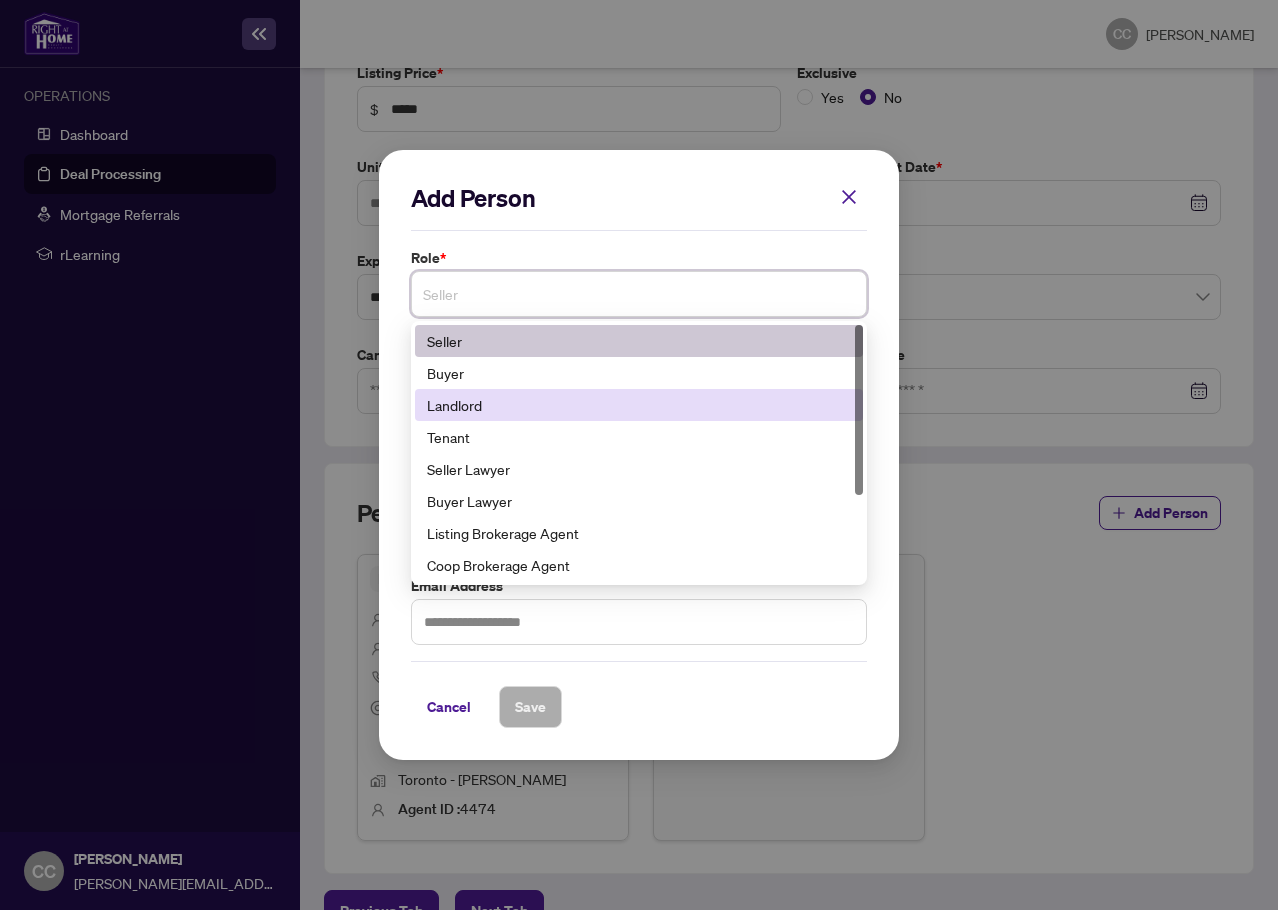 click on "Landlord" at bounding box center [639, 405] 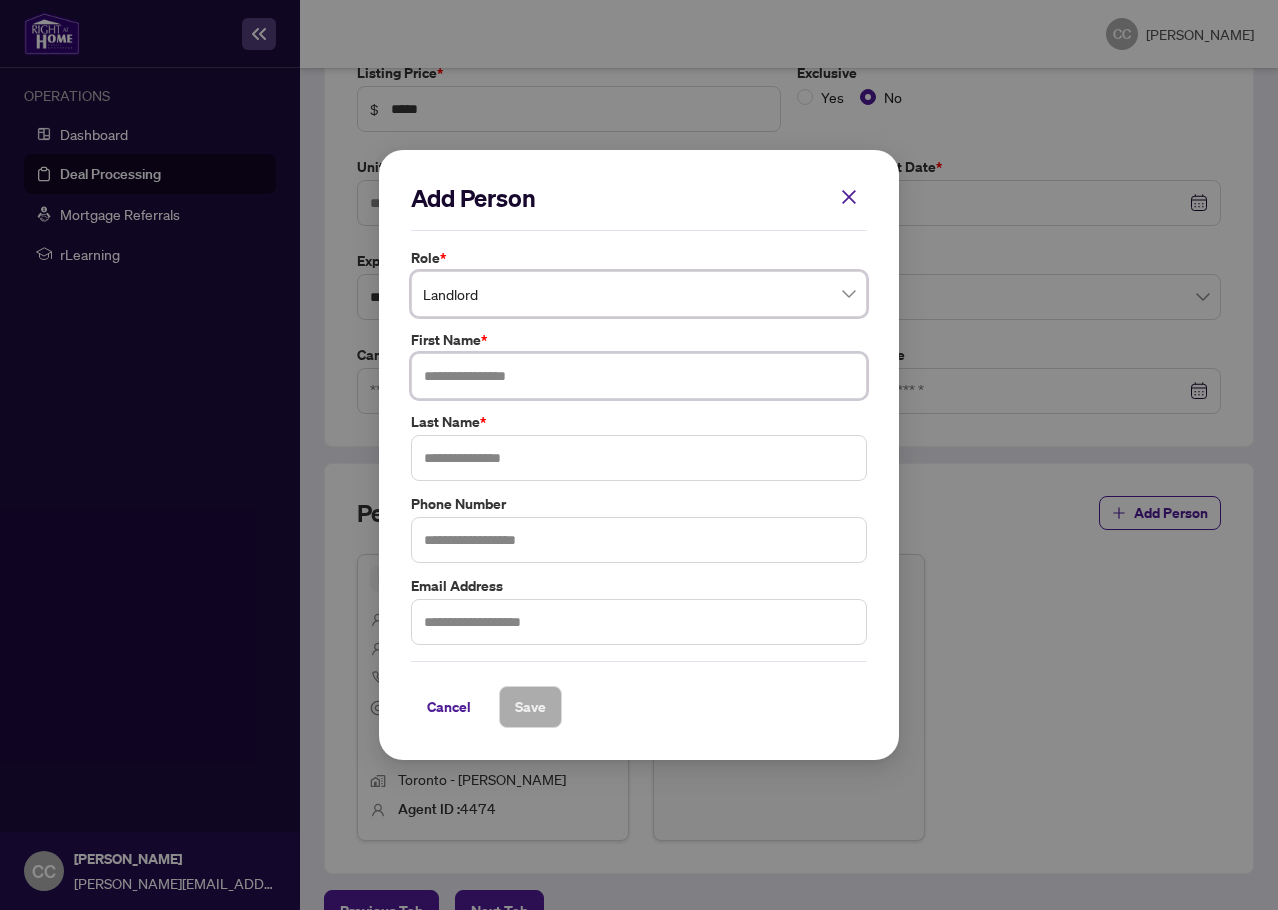 click at bounding box center [639, 376] 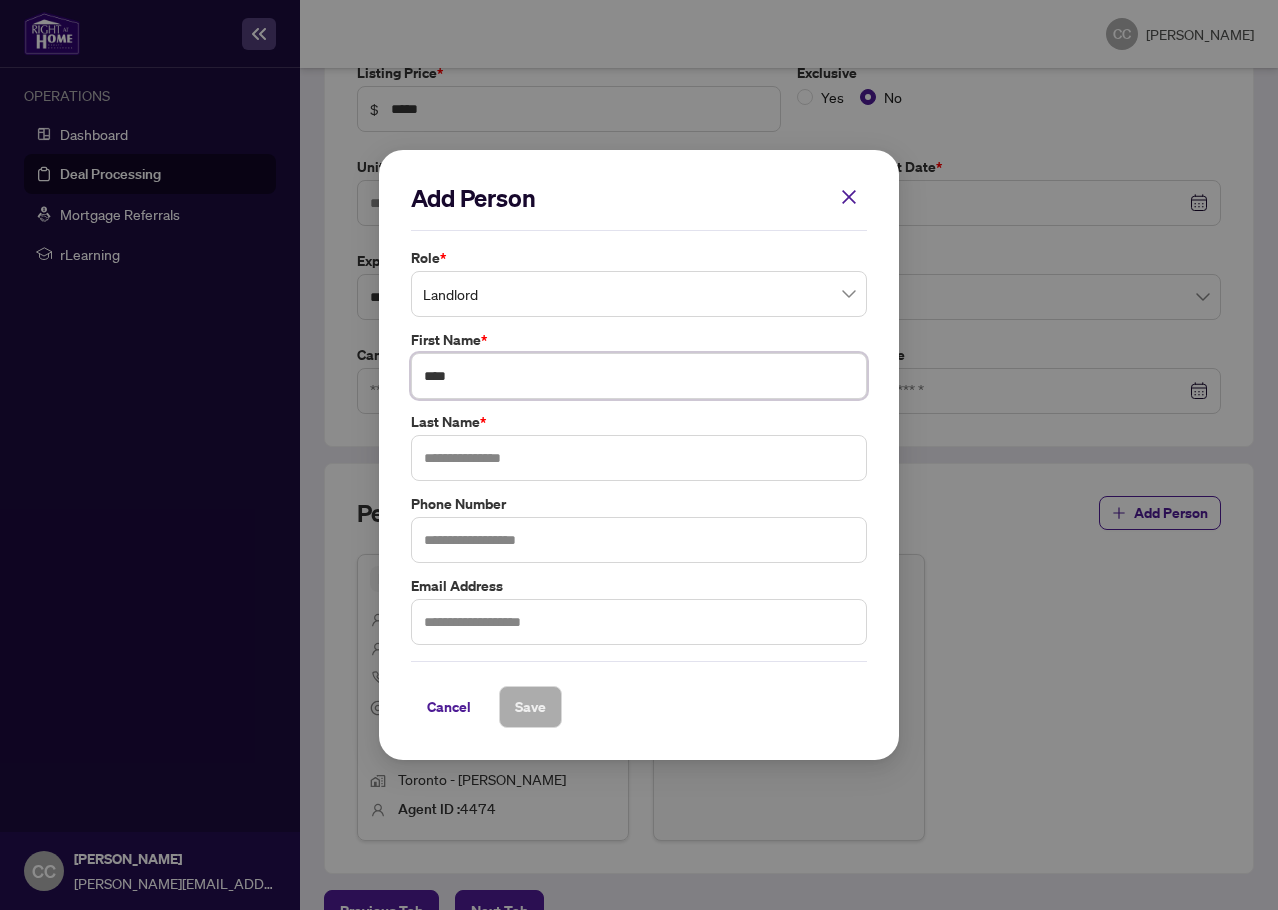 type on "****" 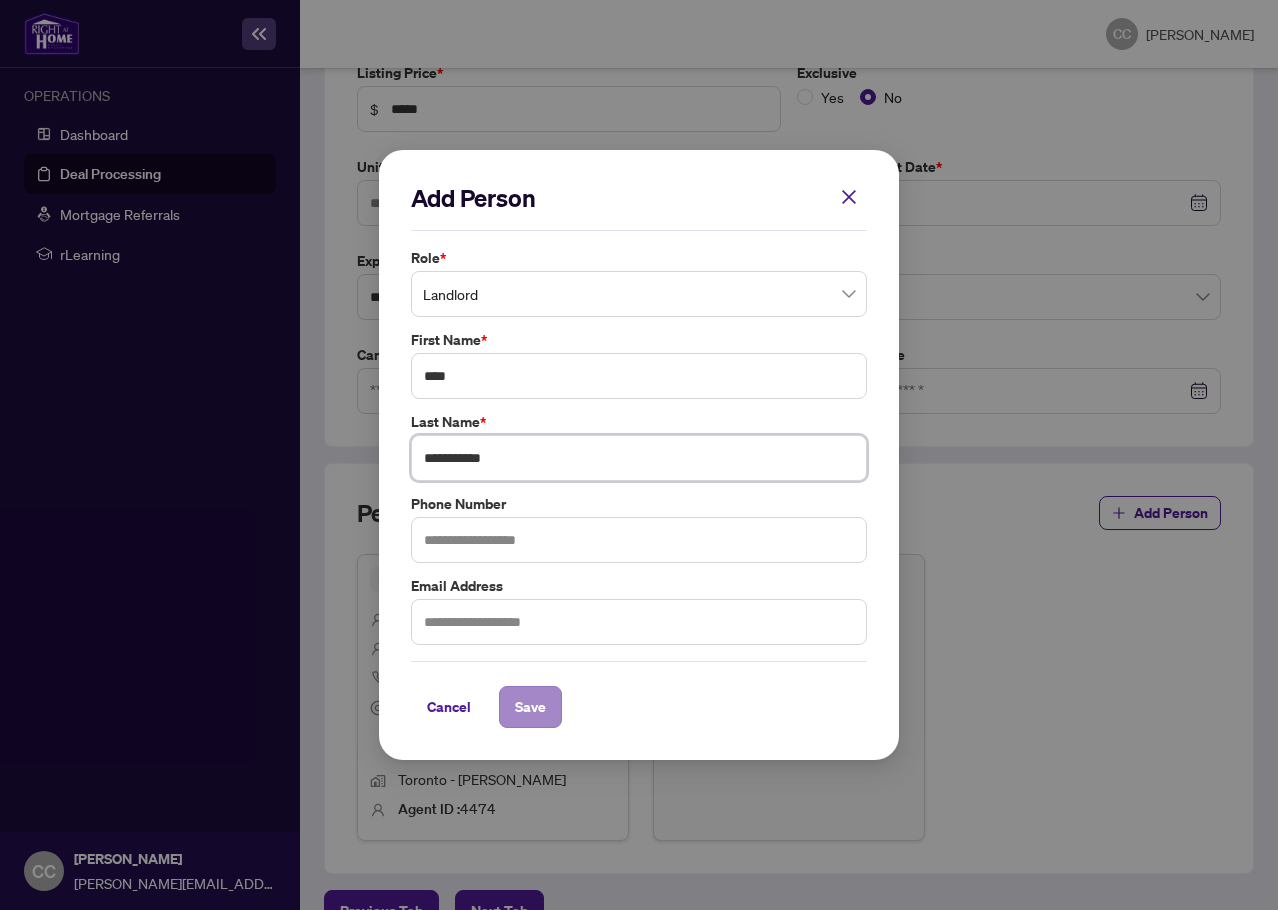 type on "**********" 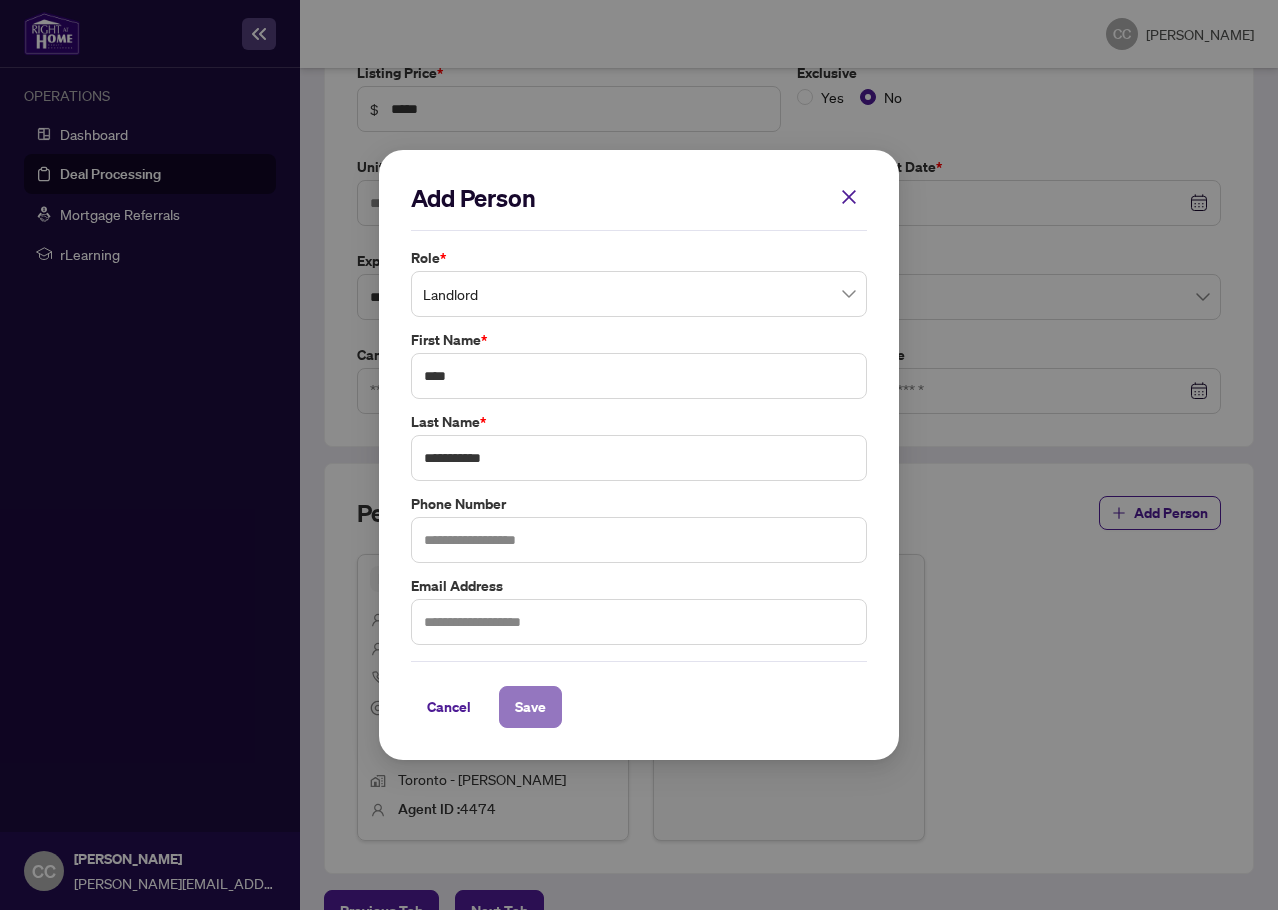 click on "Save" at bounding box center (530, 707) 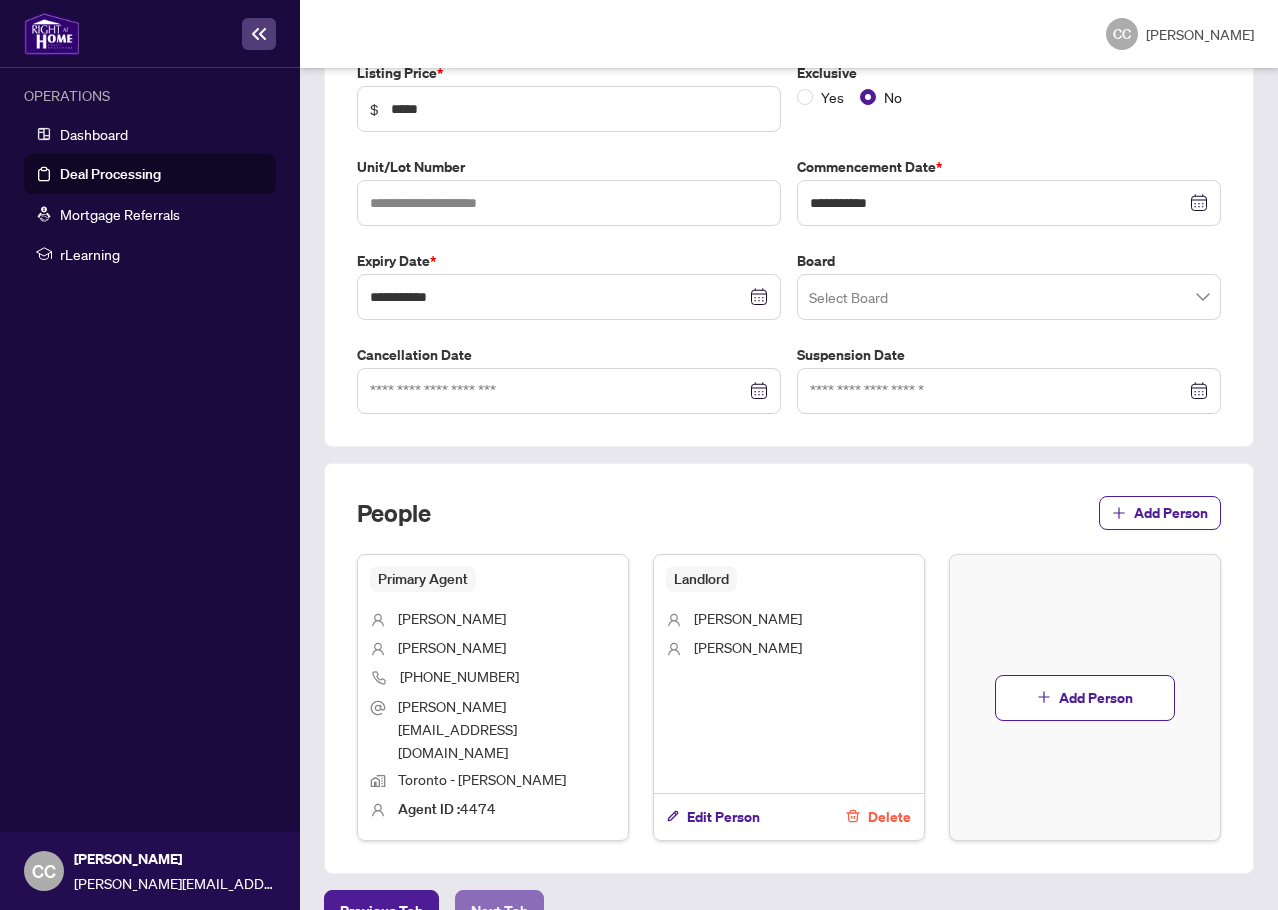 click on "Next Tab" at bounding box center (499, 911) 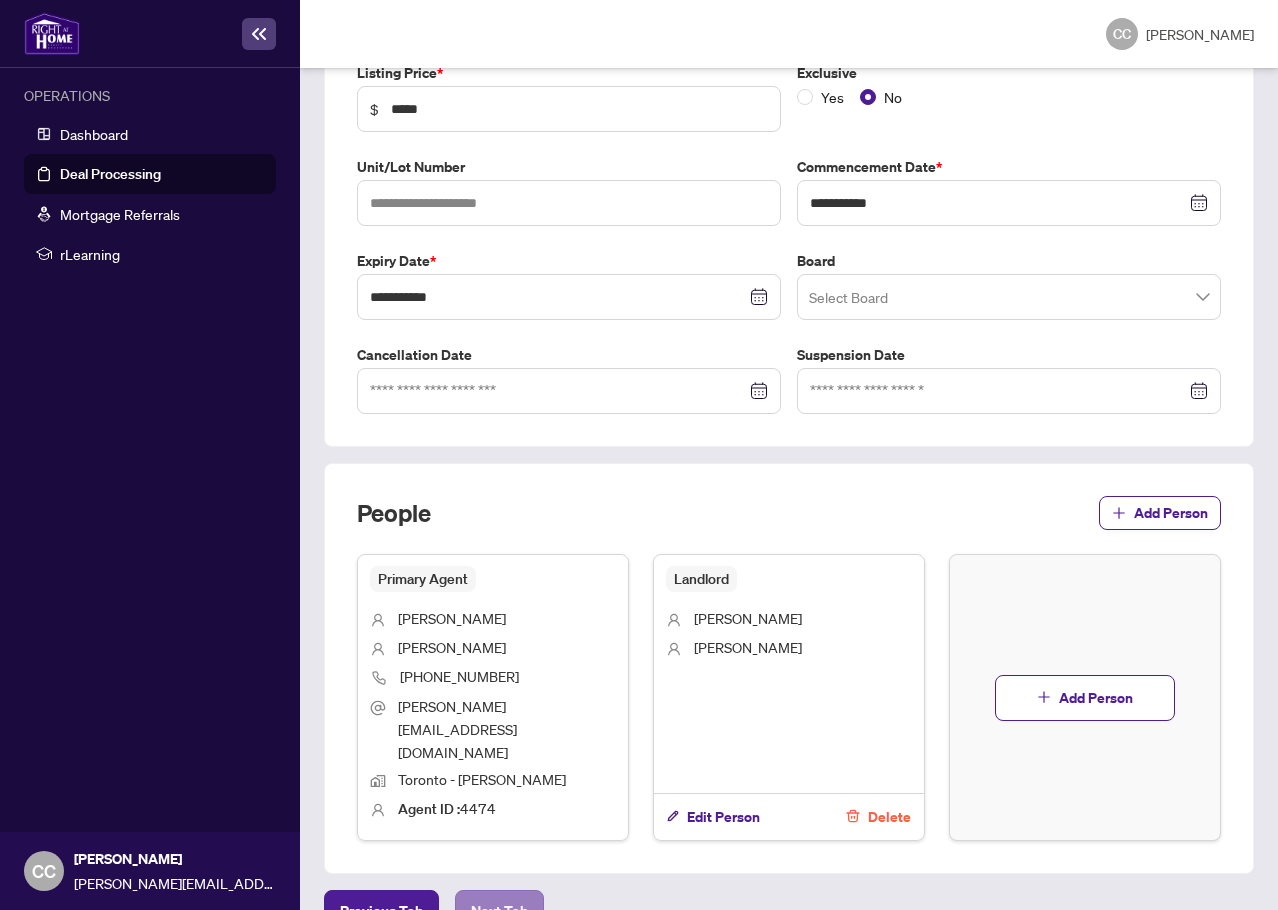 scroll, scrollTop: 0, scrollLeft: 0, axis: both 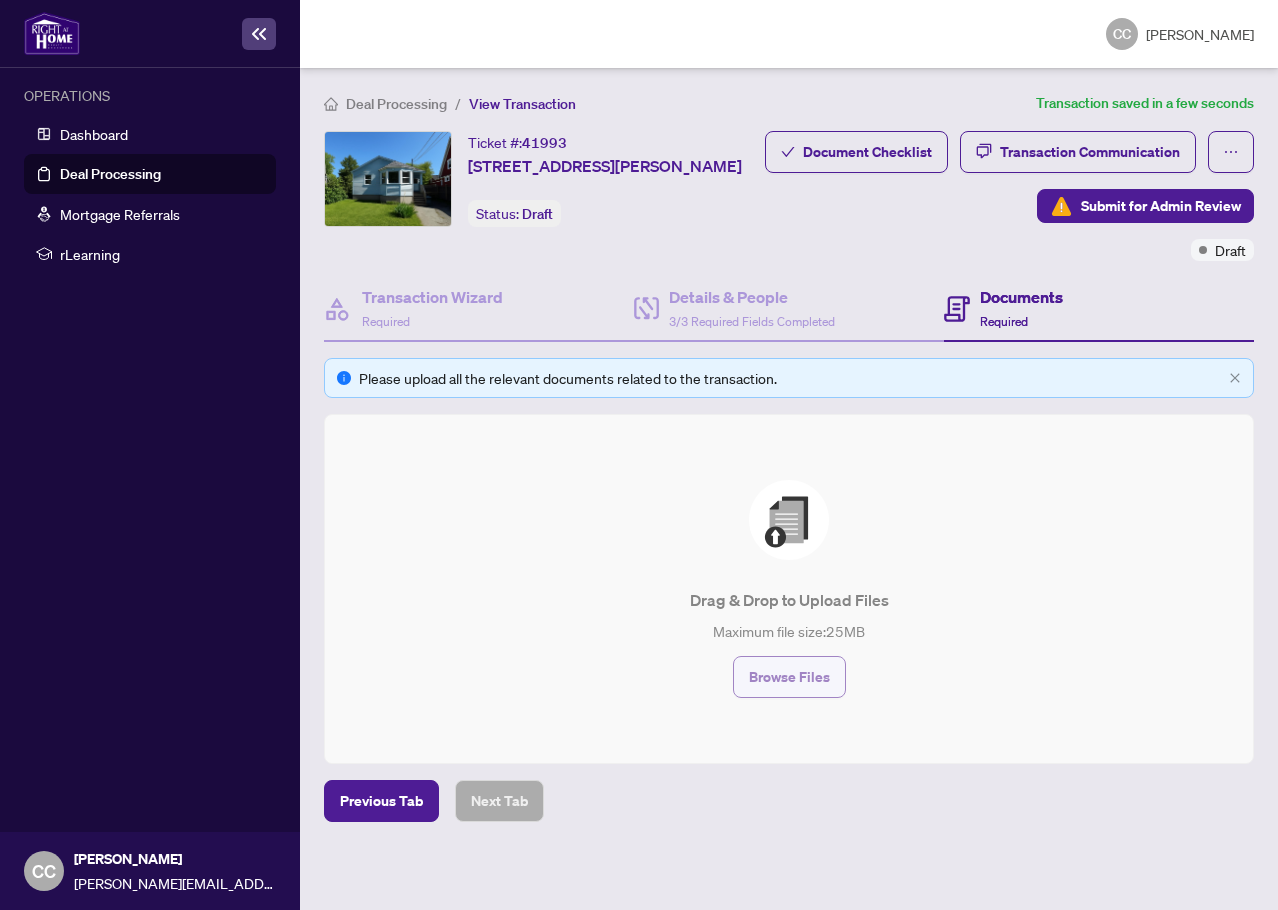click on "Browse Files" at bounding box center [789, 677] 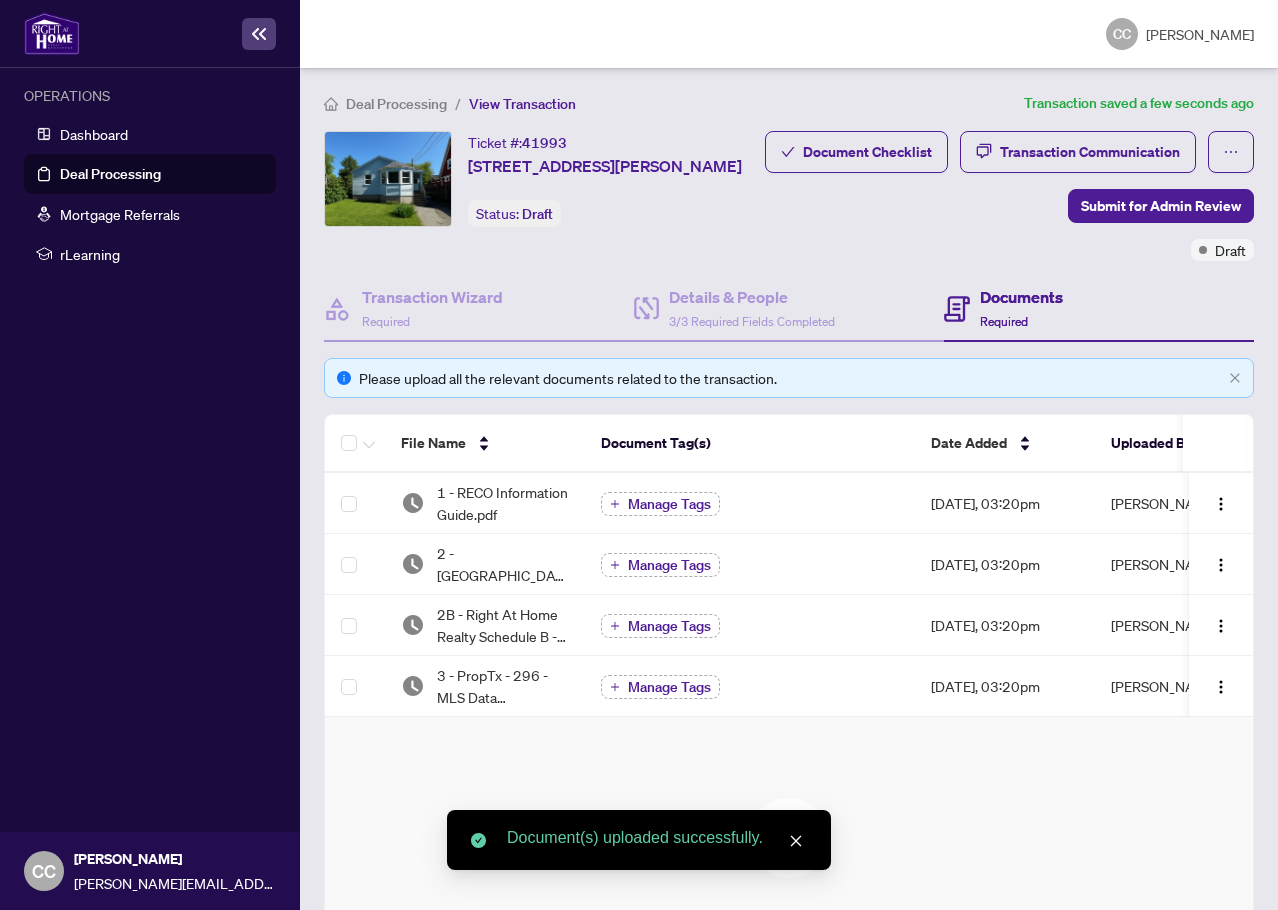 click 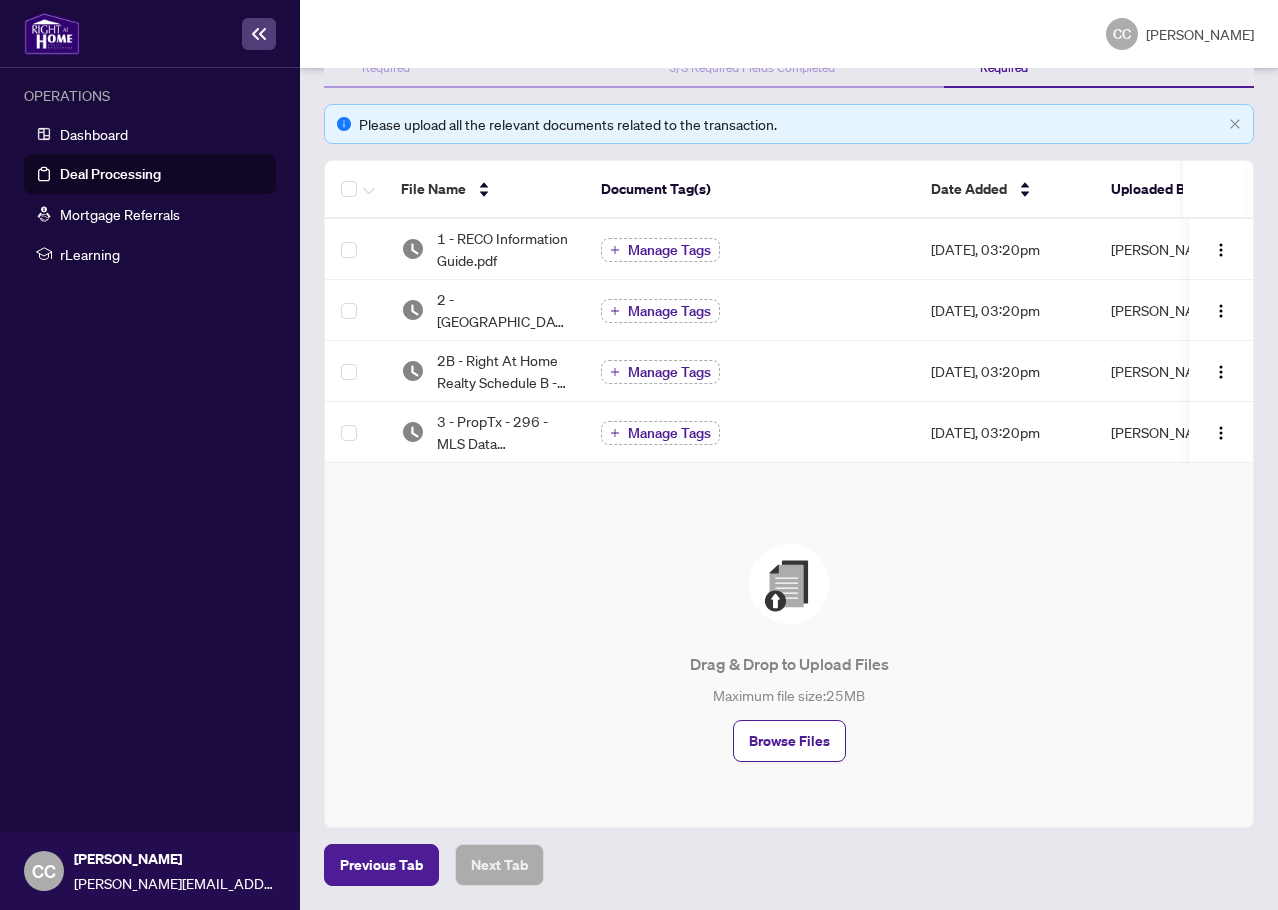 scroll, scrollTop: 0, scrollLeft: 0, axis: both 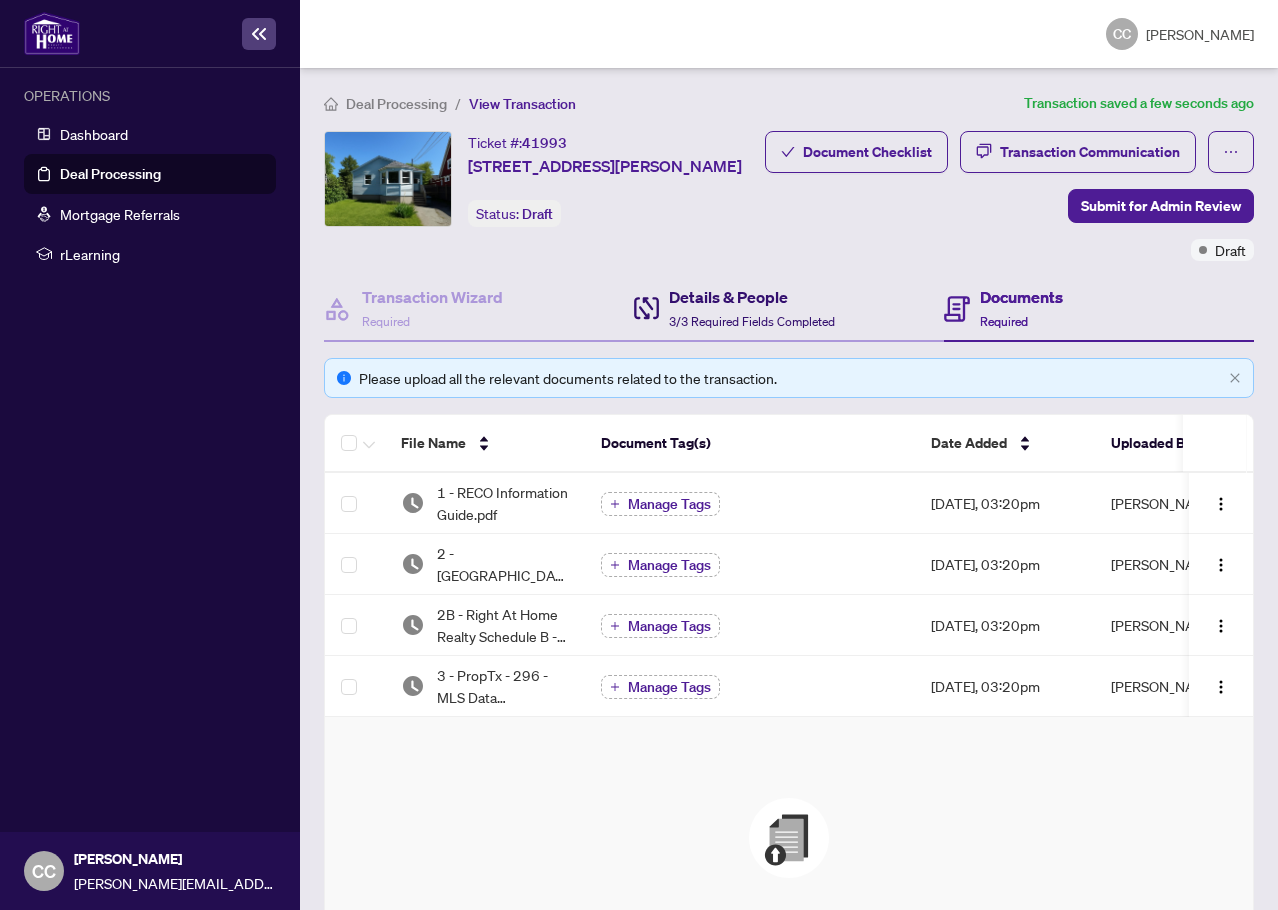 click on "Details & People" at bounding box center [752, 297] 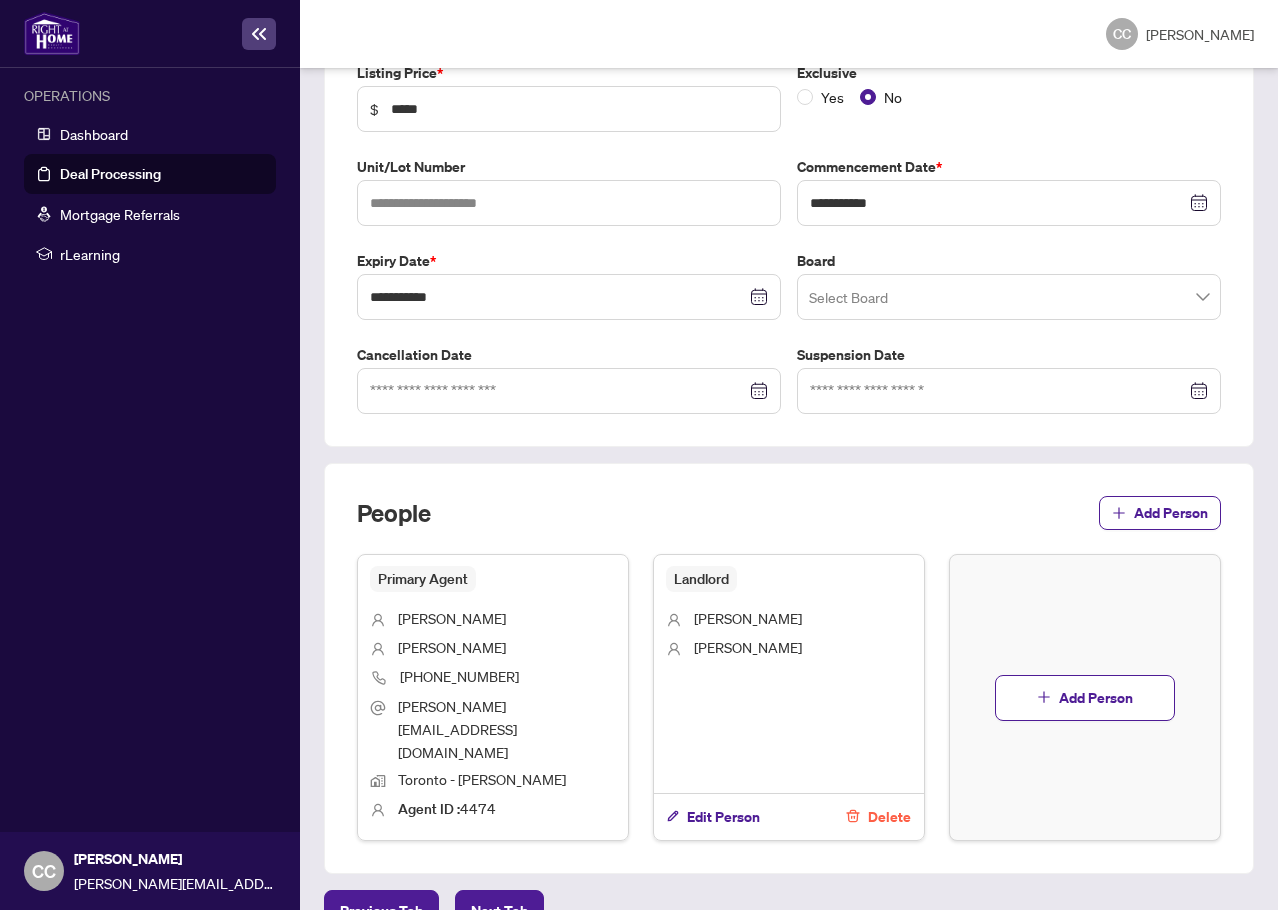 scroll, scrollTop: 0, scrollLeft: 0, axis: both 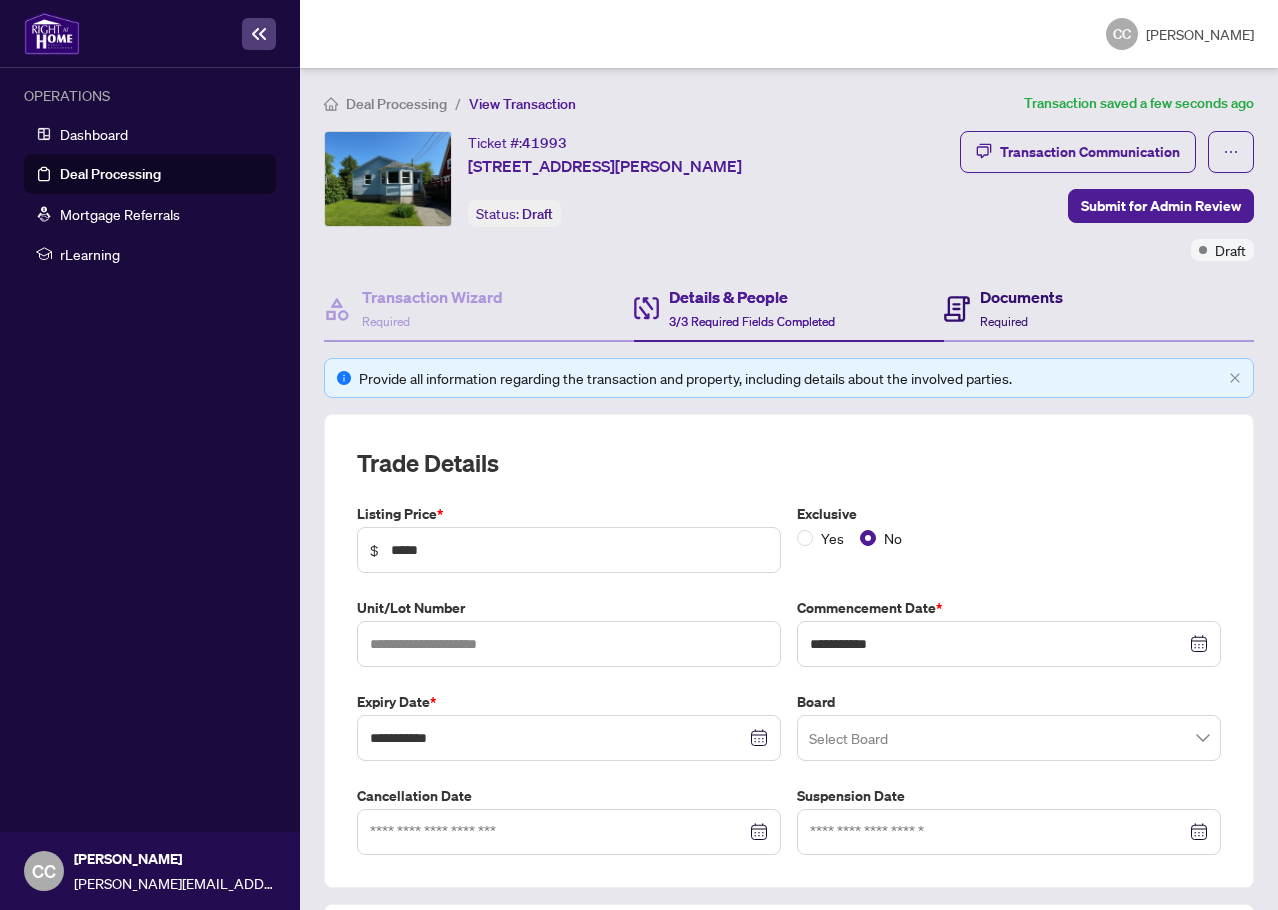 click on "Documents" at bounding box center (1021, 297) 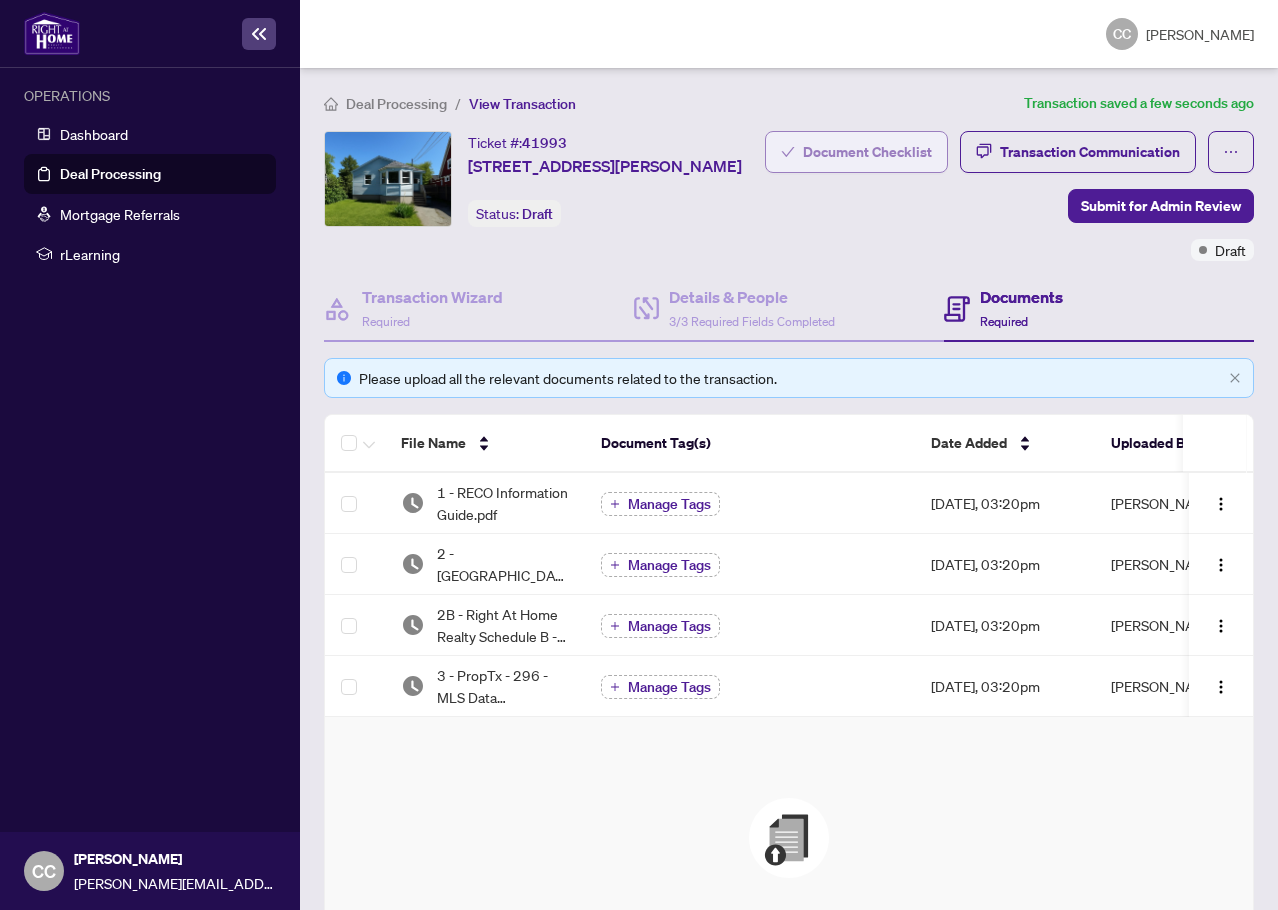 click on "Document Checklist" at bounding box center [856, 152] 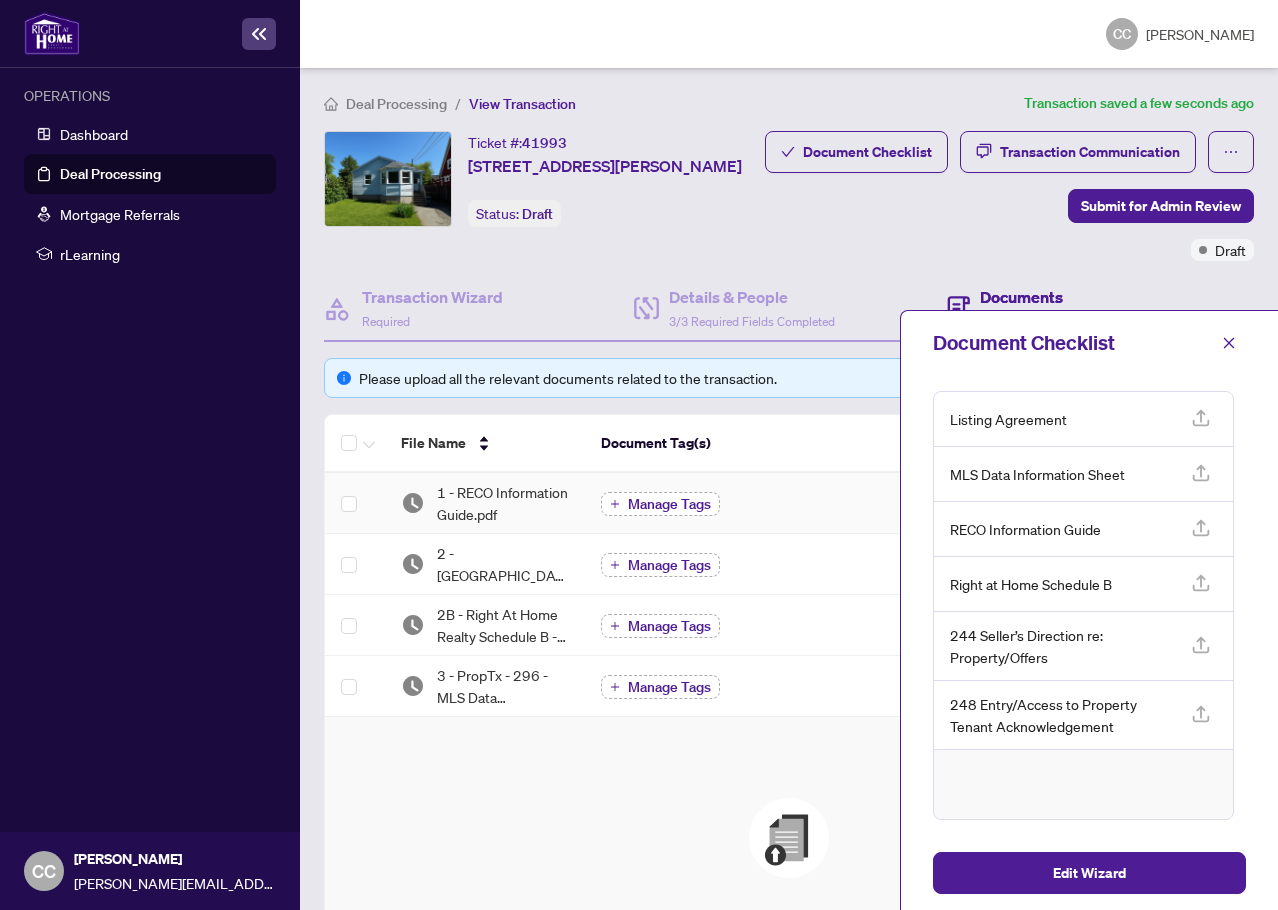 click on "Manage Tags" at bounding box center (669, 504) 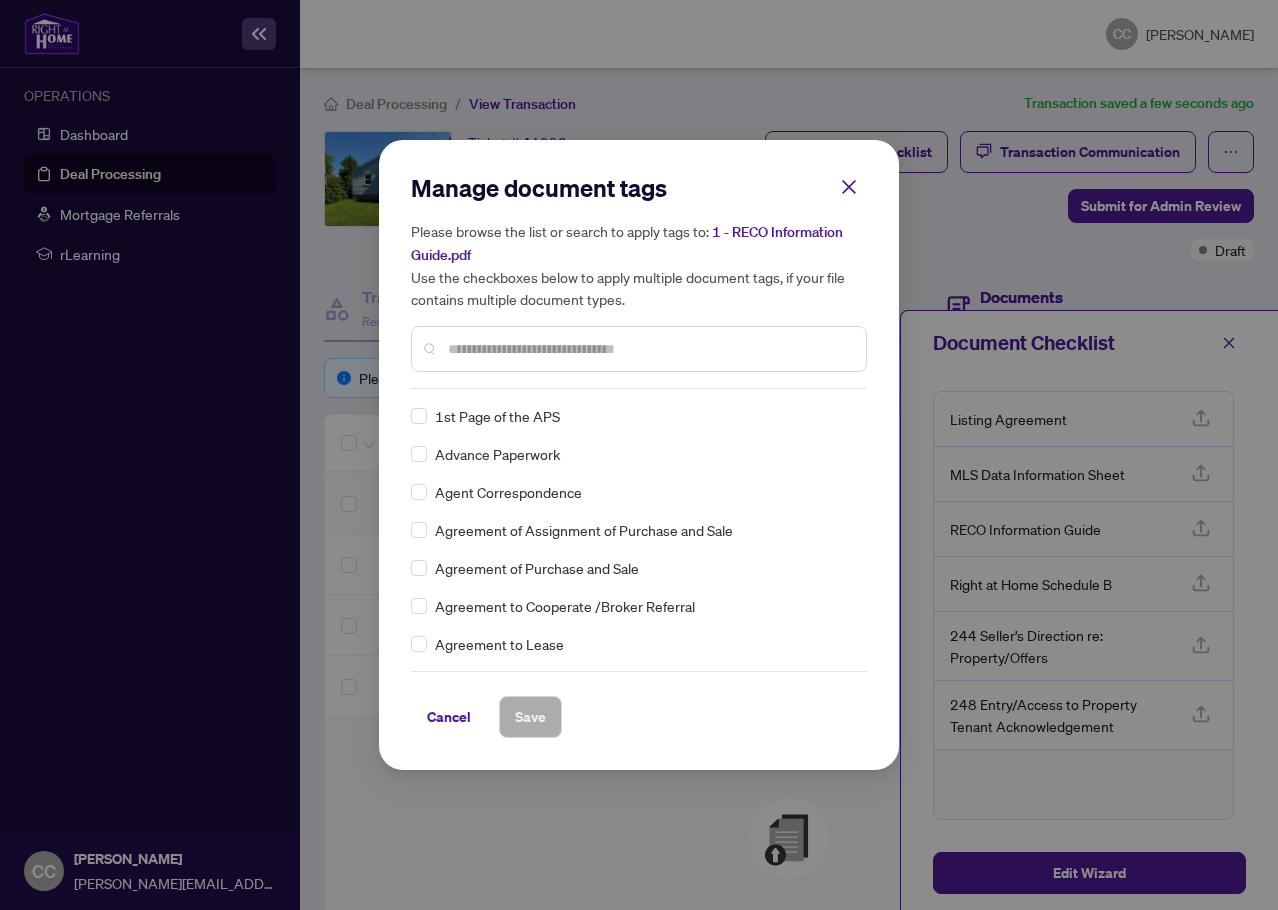click at bounding box center [639, 349] 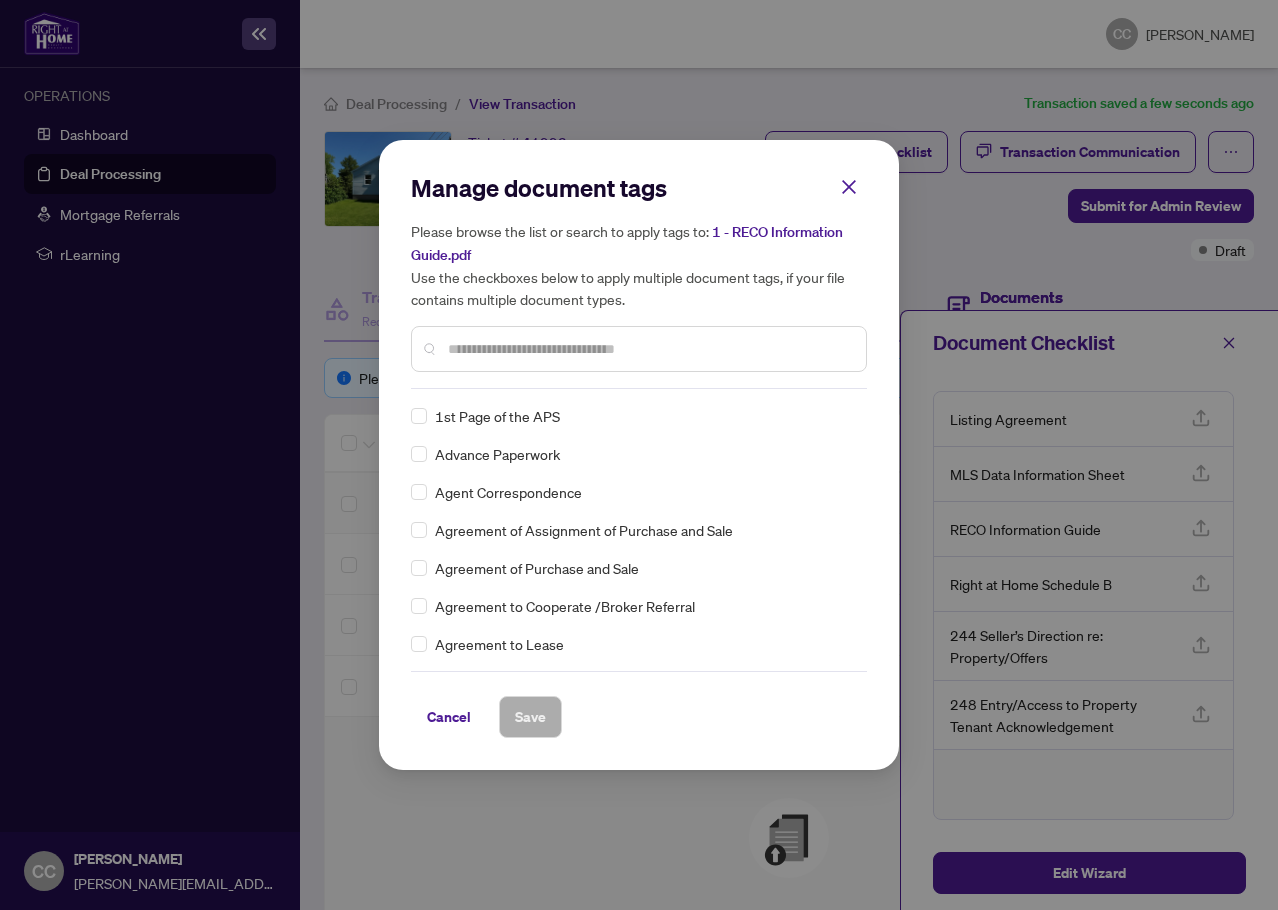 click at bounding box center [649, 349] 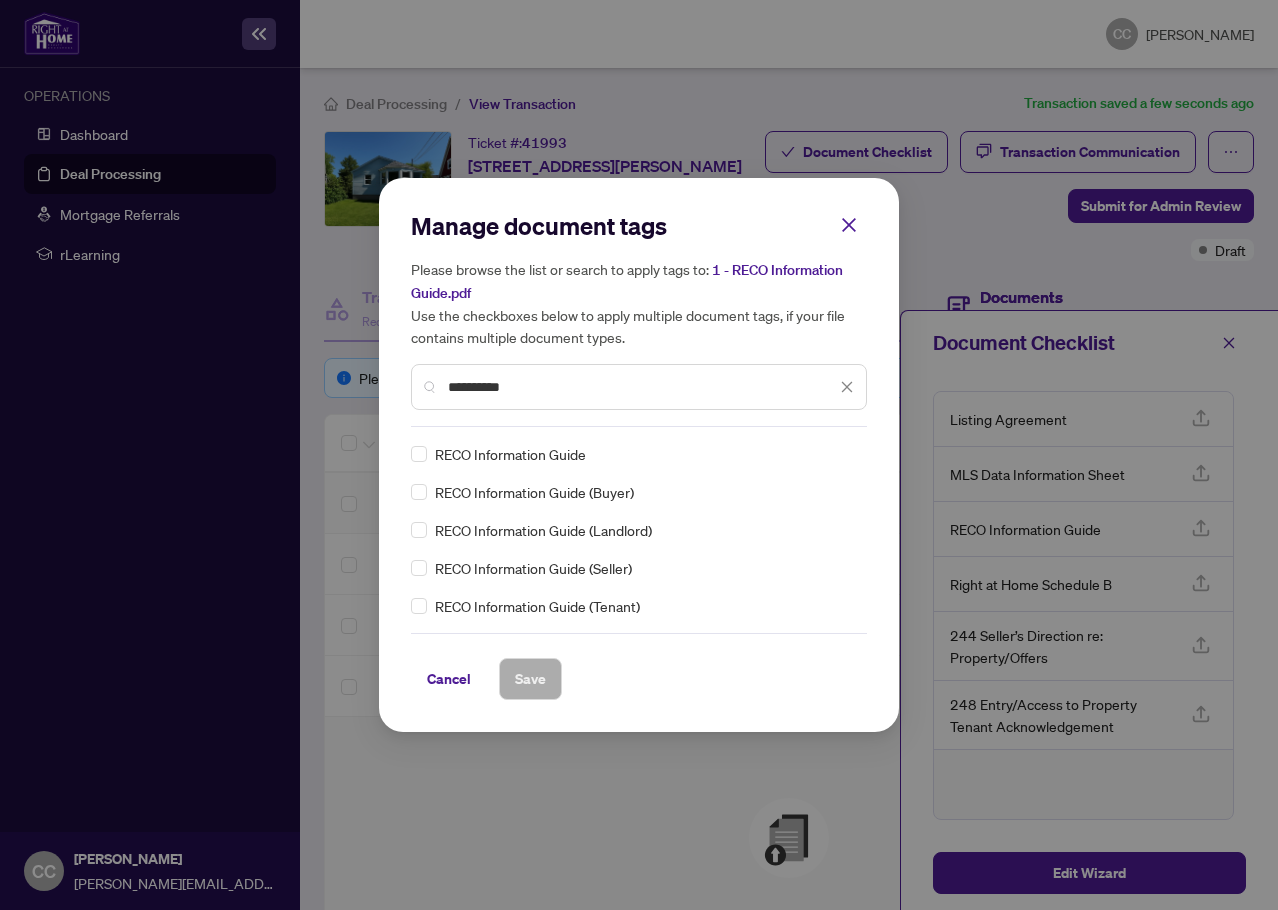 type on "**********" 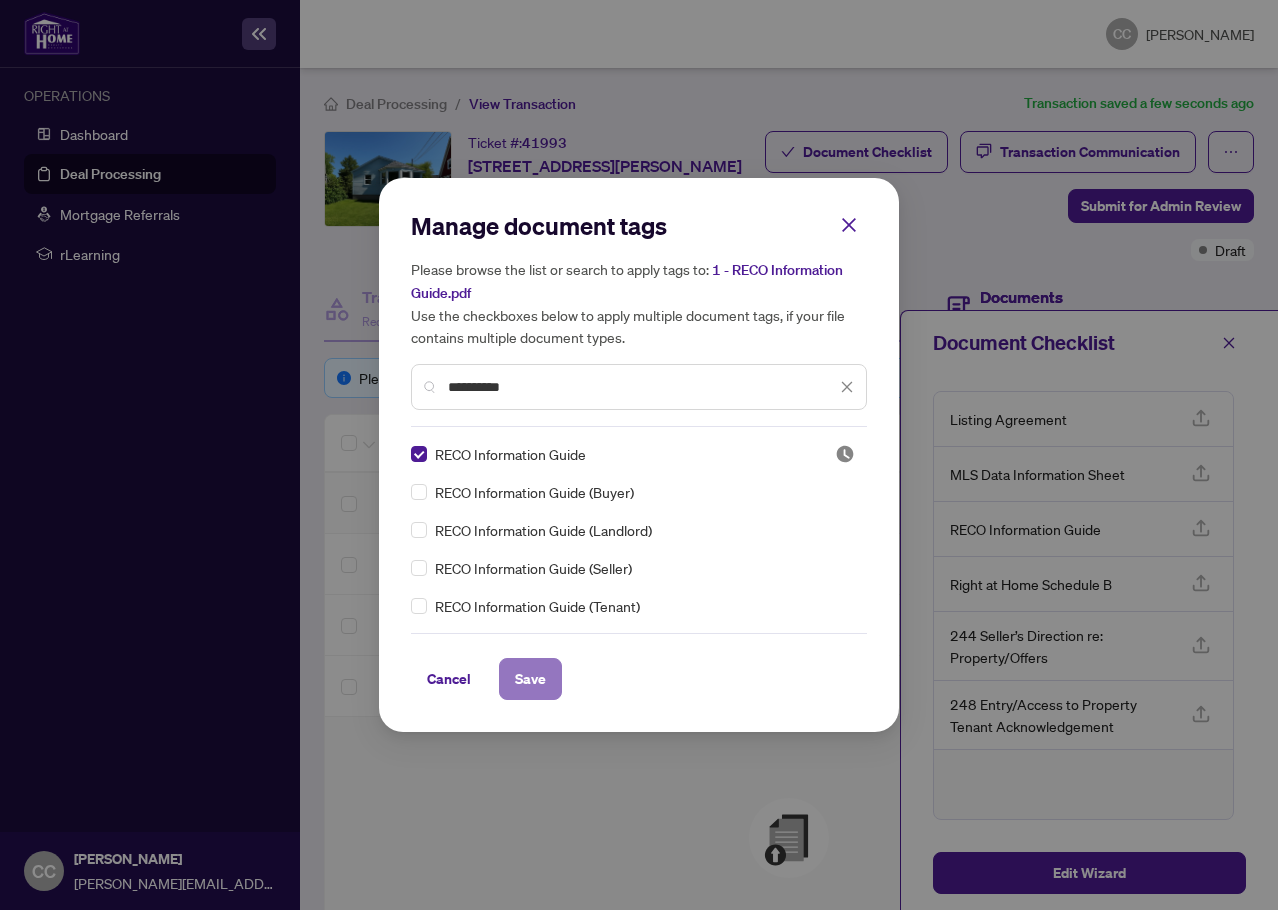 click on "Save" at bounding box center [530, 679] 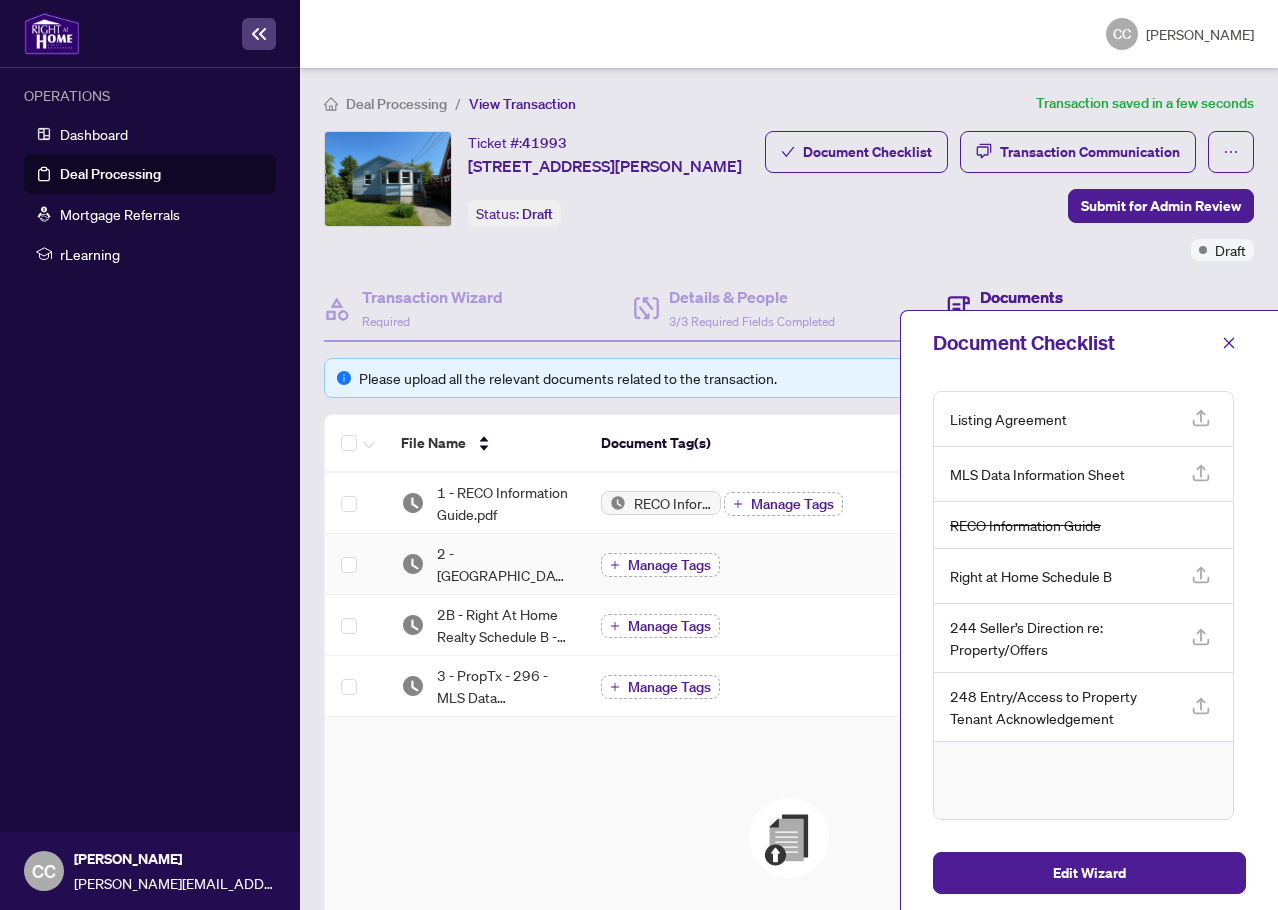 click on "Manage Tags" at bounding box center [669, 565] 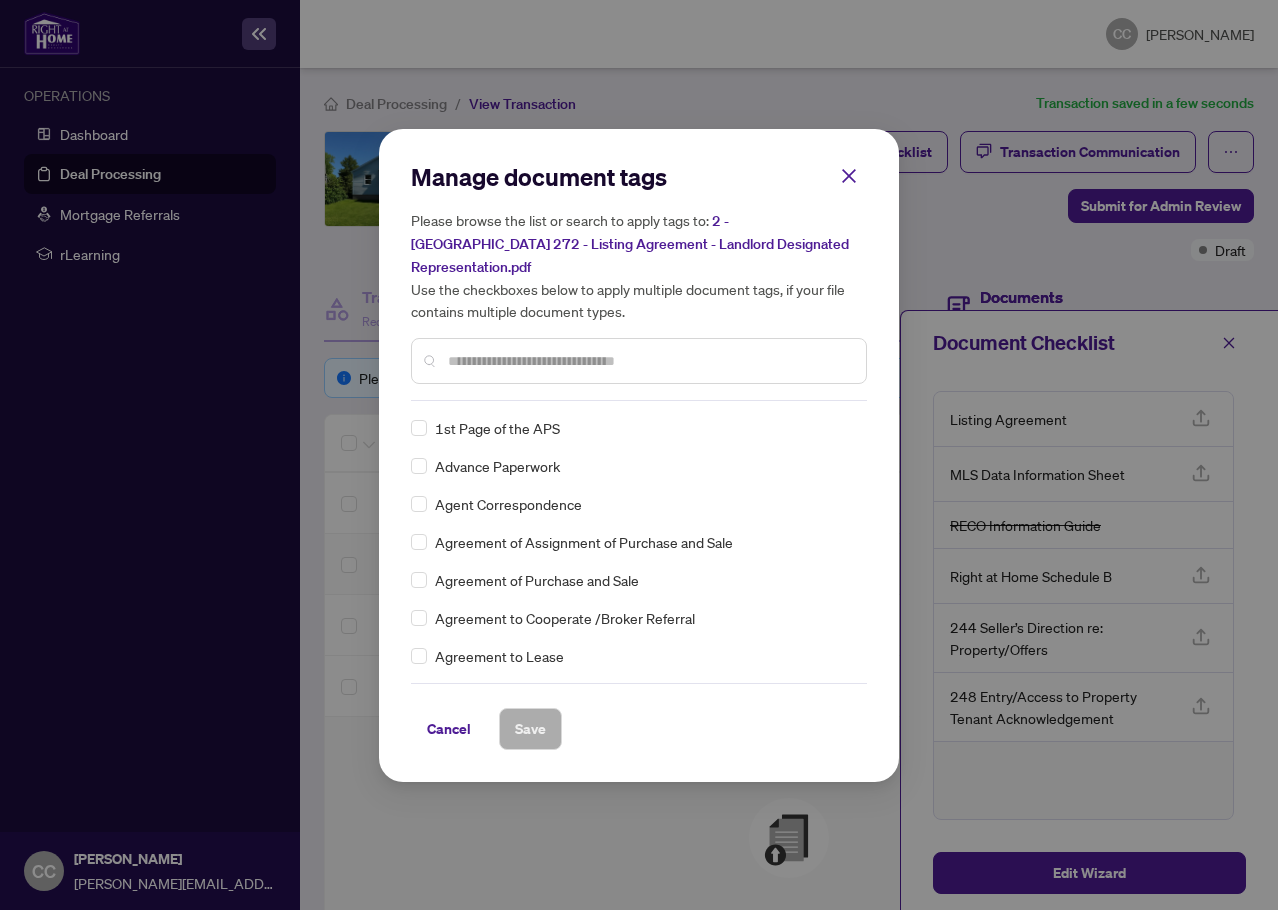 click on "Manage document tags Please browse the list or search to apply tags to:   2 - [GEOGRAPHIC_DATA] 272 - Listing Agreement - Landlord Designated Representation.pdf   Use the checkboxes below to apply multiple document tags, if your file contains multiple document types." at bounding box center (639, 281) 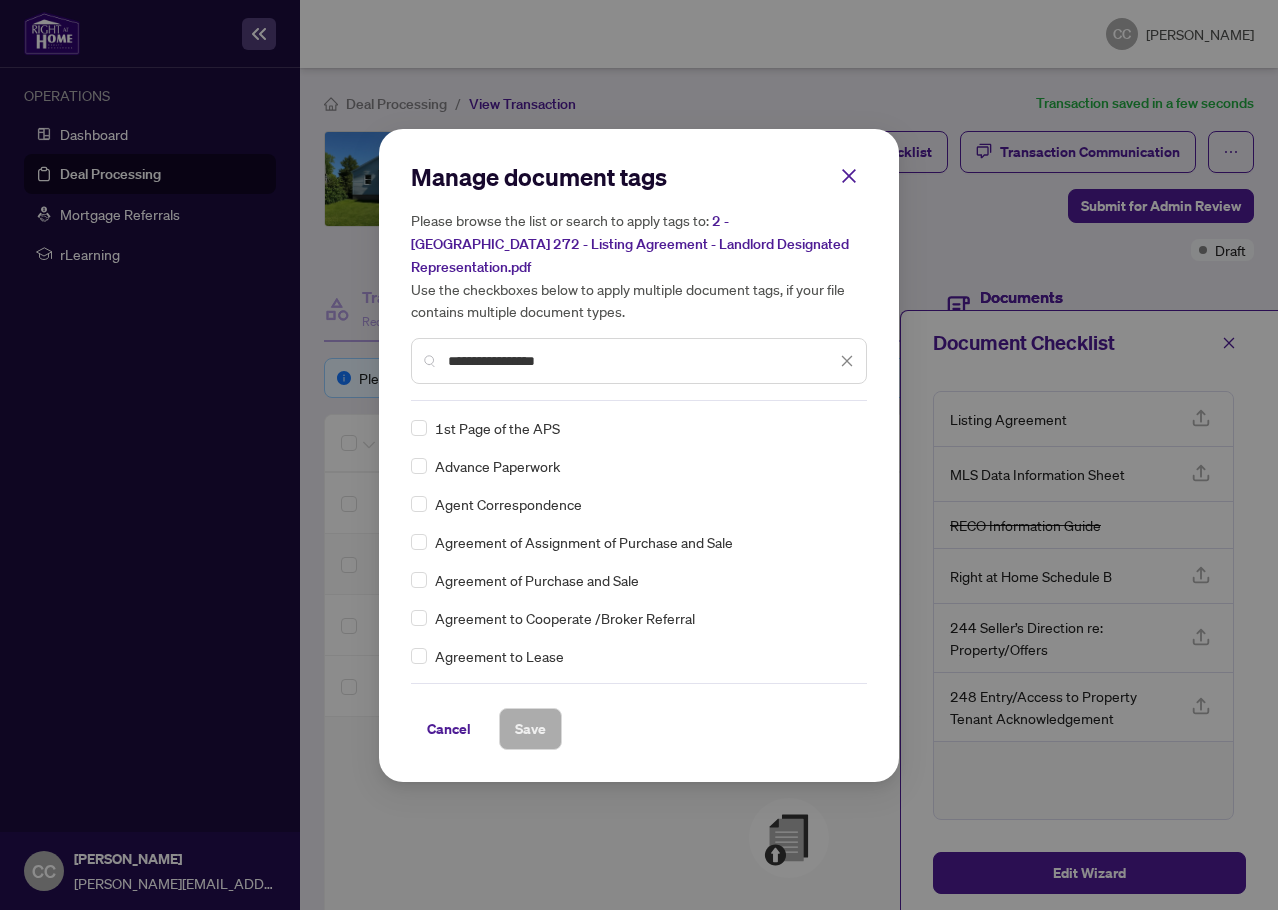 type on "**********" 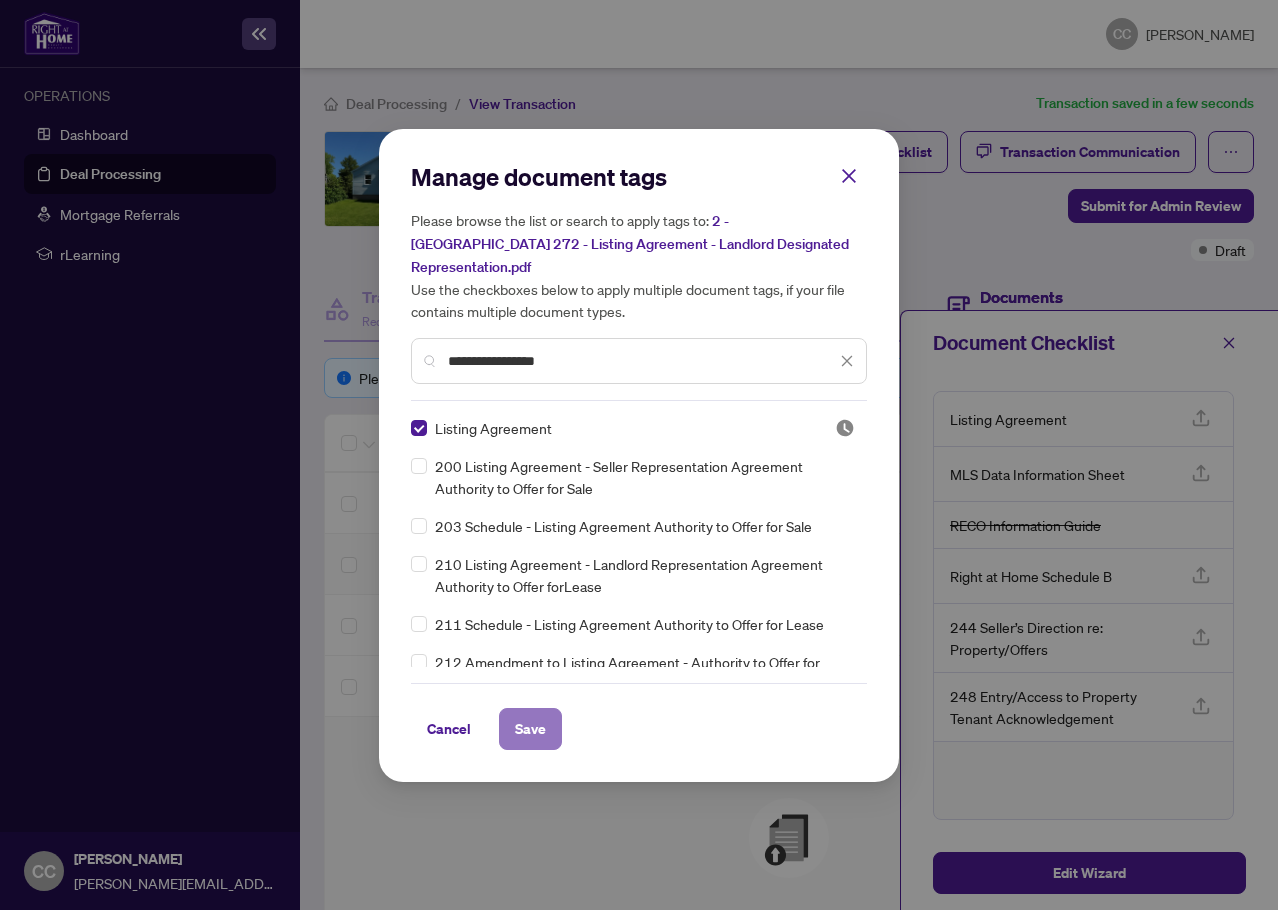 click on "Save" at bounding box center [530, 729] 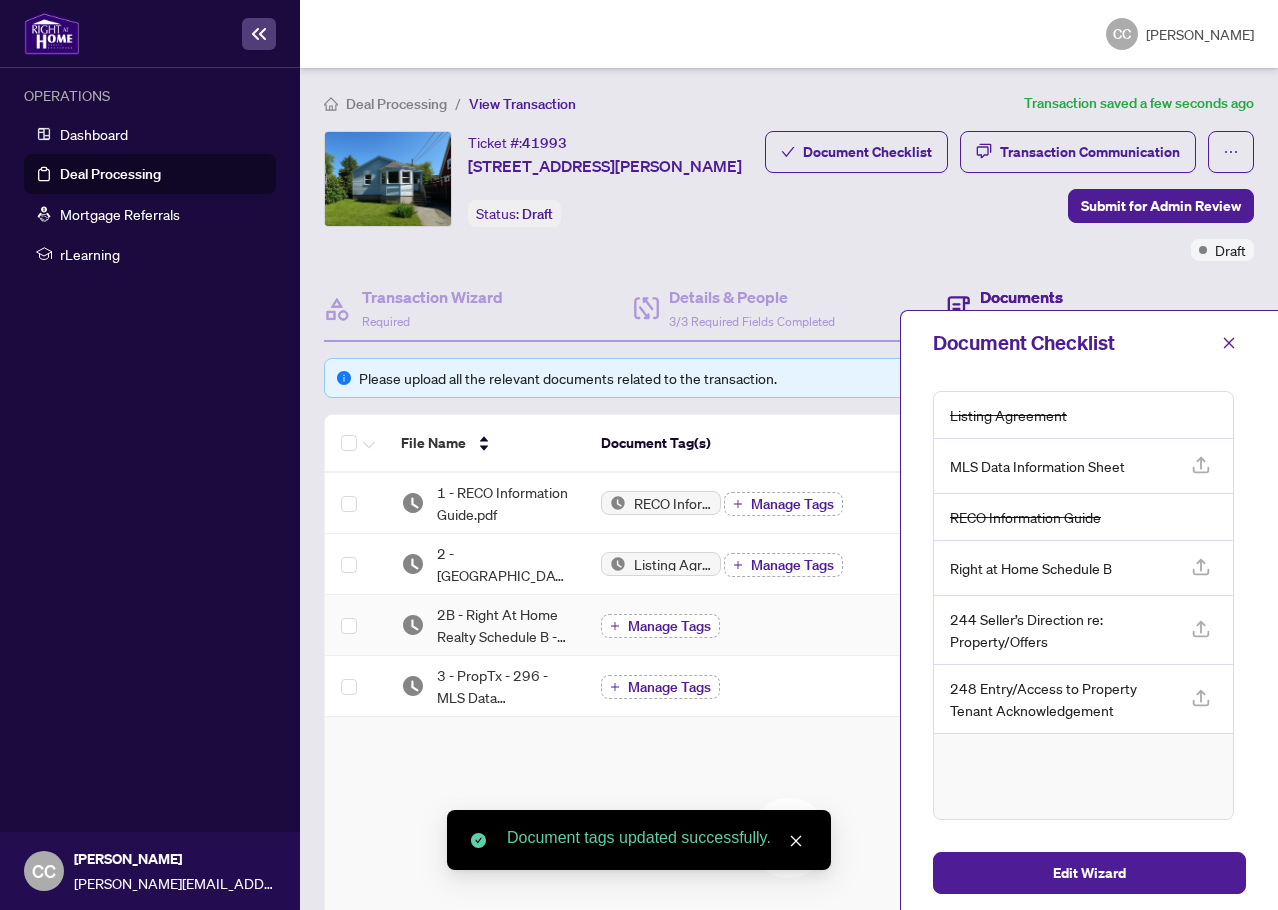 click on "Manage Tags" at bounding box center (669, 626) 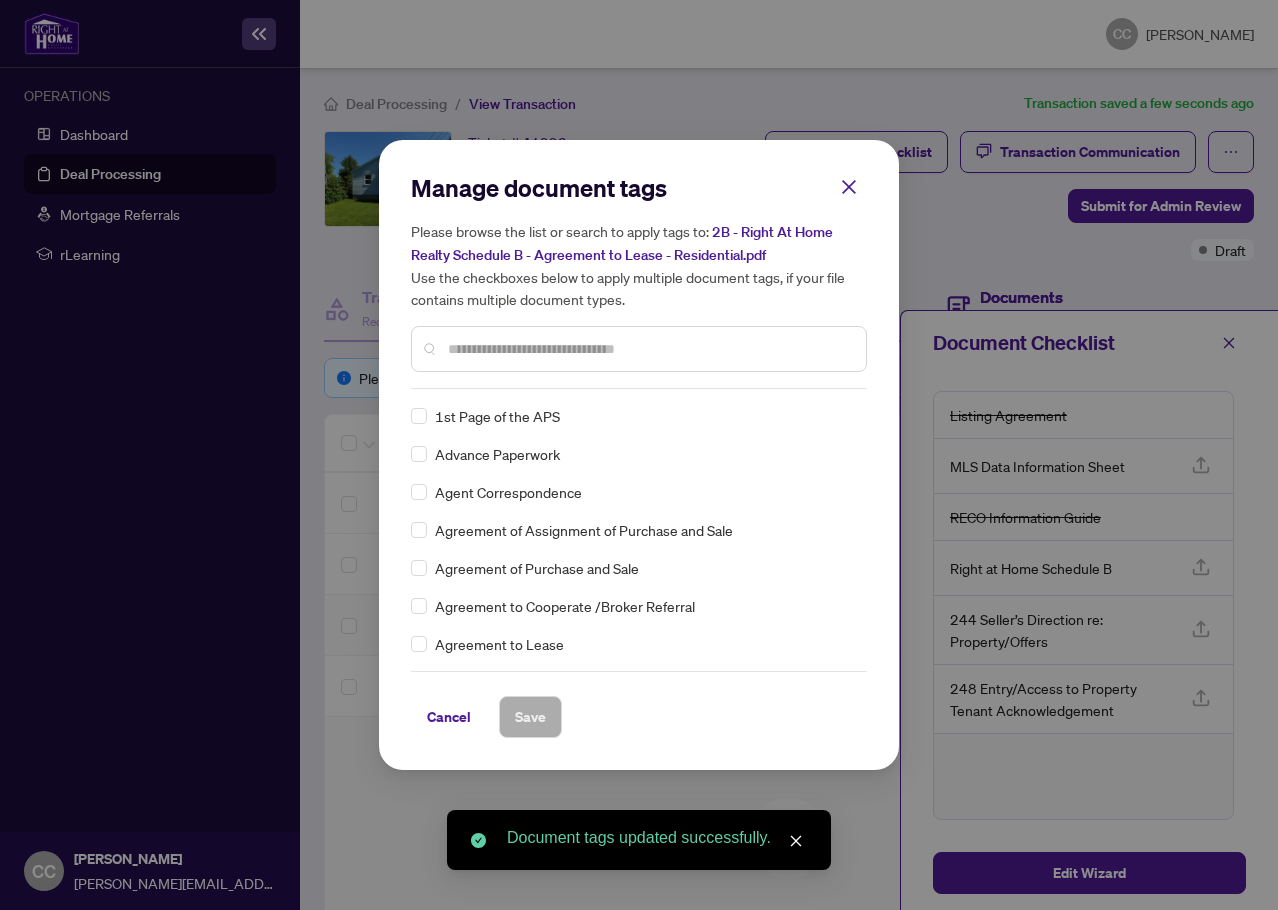 click on "Manage document tags Please browse the list or search to apply tags to:   2B - Right At Home Realty Schedule B - Agreement to Lease - Residential.pdf   Use the checkboxes below to apply multiple document tags, if your file contains multiple document types.   1st Page of the APS Advance Paperwork Agent Correspondence Agreement of Assignment of Purchase and Sale Agreement of Purchase and Sale Agreement to Cooperate /Broker Referral Agreement to Lease Articles of Incorporation Back to Vendor Letter Belongs to Another Transaction Builder's Consent Buyer Designated Representation Agreement Buyer Designated Representation Agreement Buyers Lawyer Information Certificate of Estate Trustee(s) Client Refused to Sign Closing Date Change Co-op Brokerage Commission Statement Co-op EFT Co-operating Indemnity Agreement Commission Adjustment Commission Agreement Commission Calculation Commission Statement Sent Commission Statement Sent to Landlord Commission Statement Sent to Lawyer Commission Statement Sent to Vendor EFT" at bounding box center [639, 455] 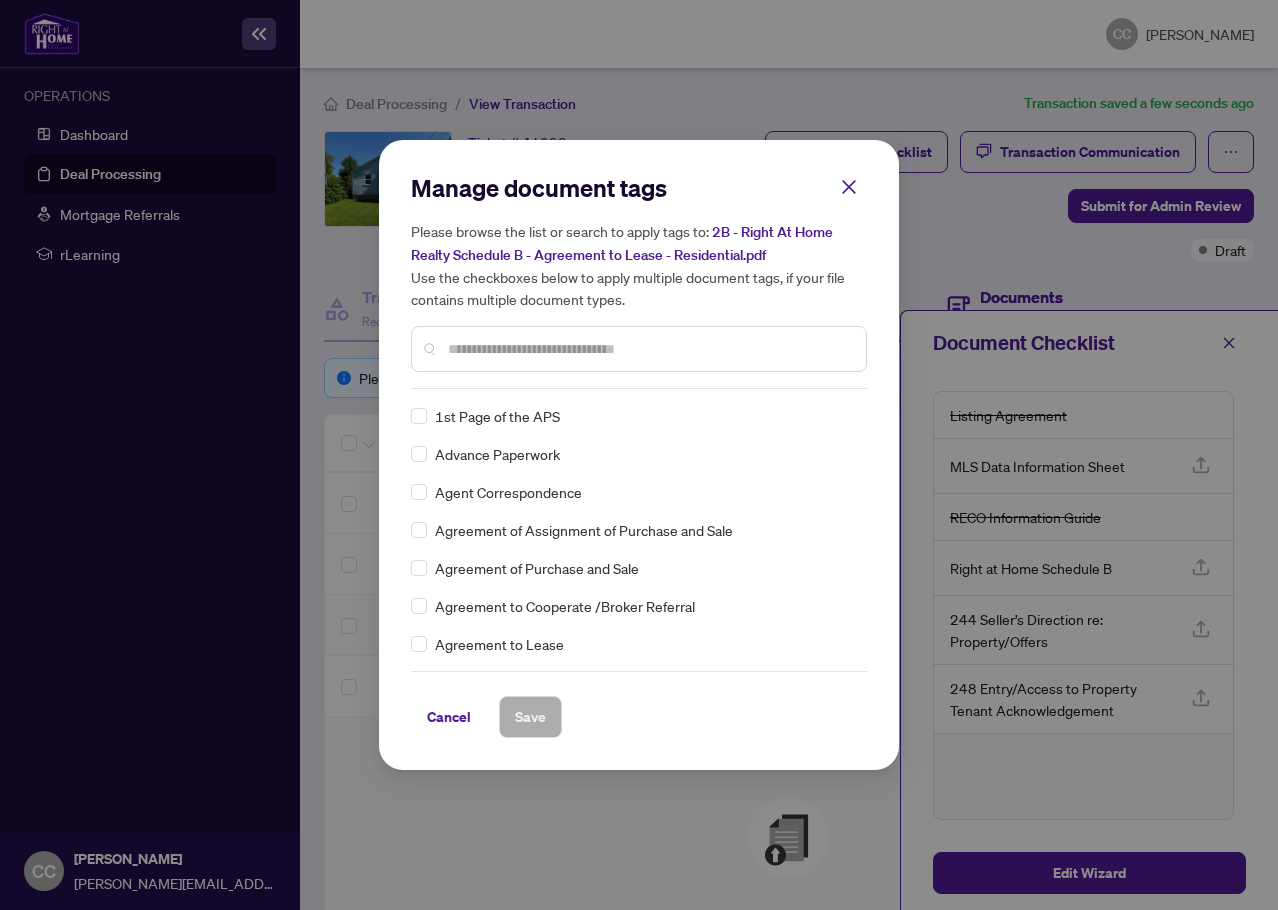 click at bounding box center (649, 349) 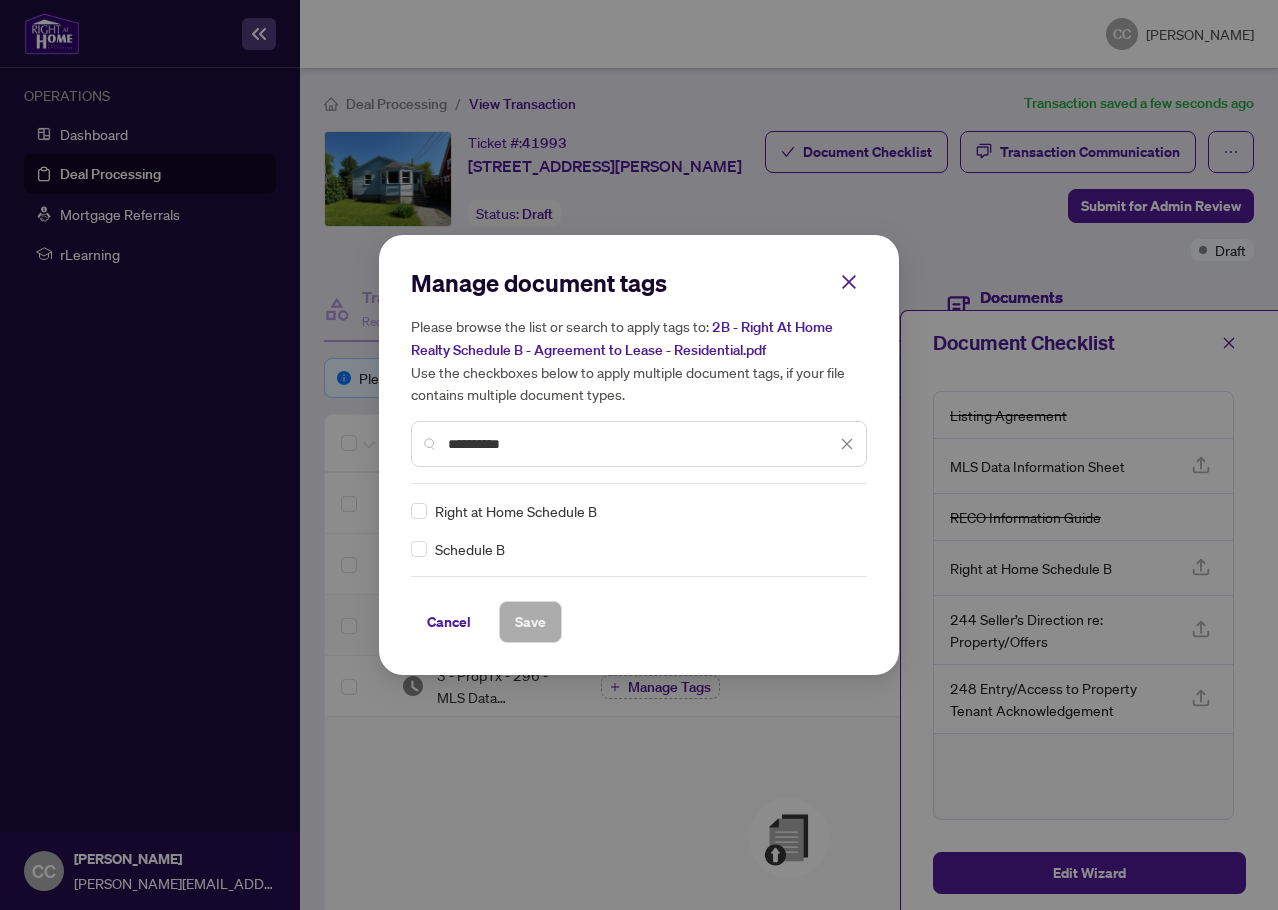 type on "**********" 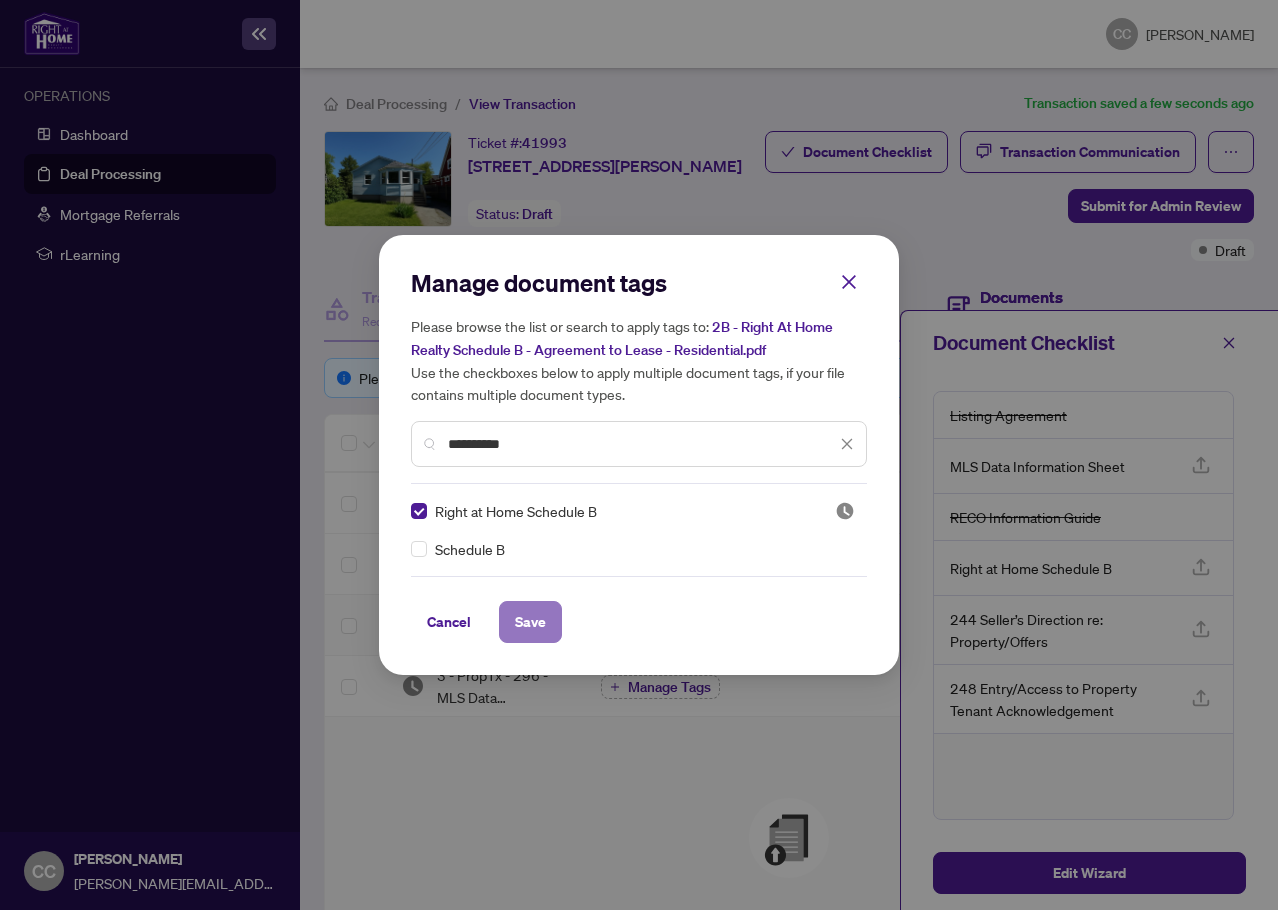 click on "Save" at bounding box center (530, 622) 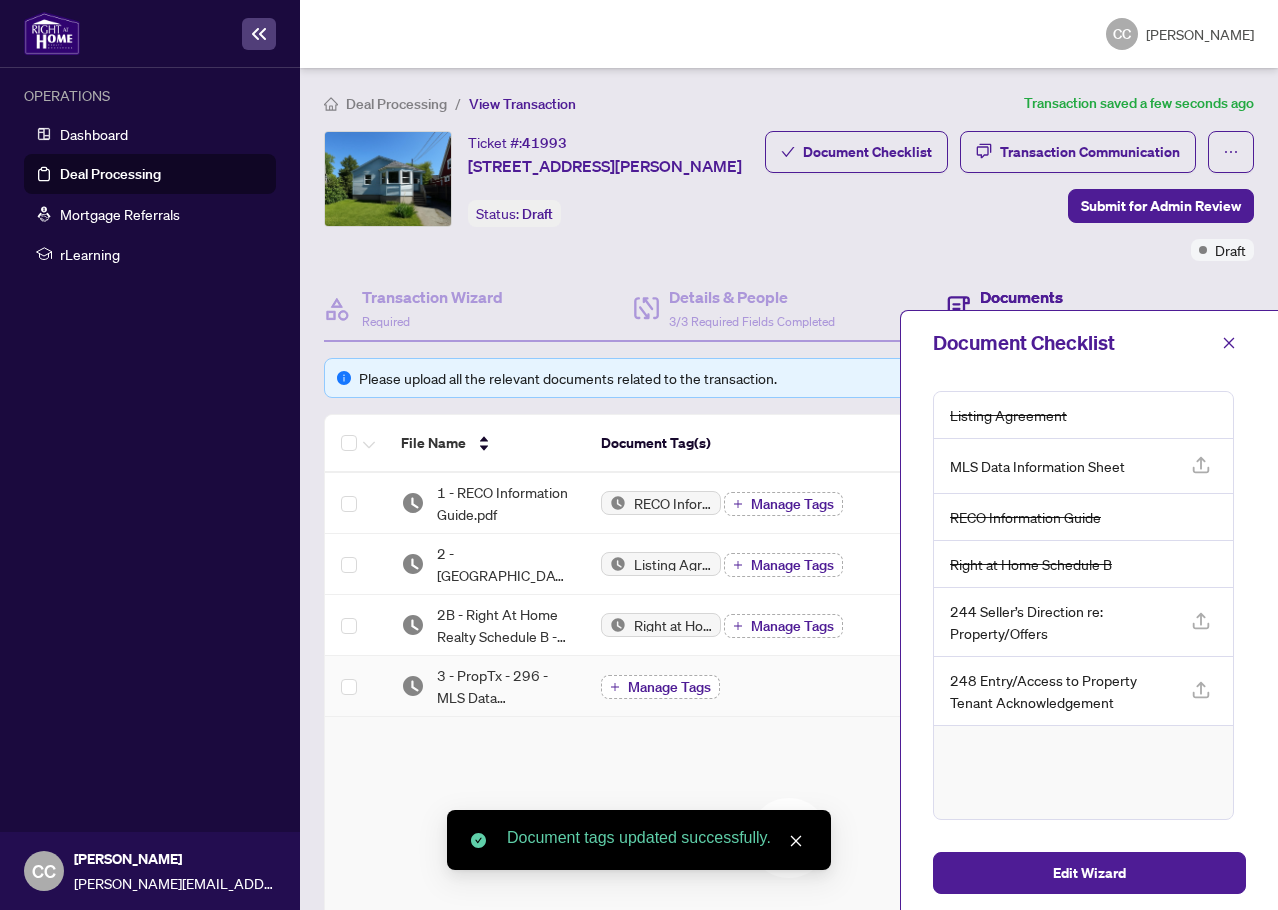 click on "Manage Tags" at bounding box center [669, 687] 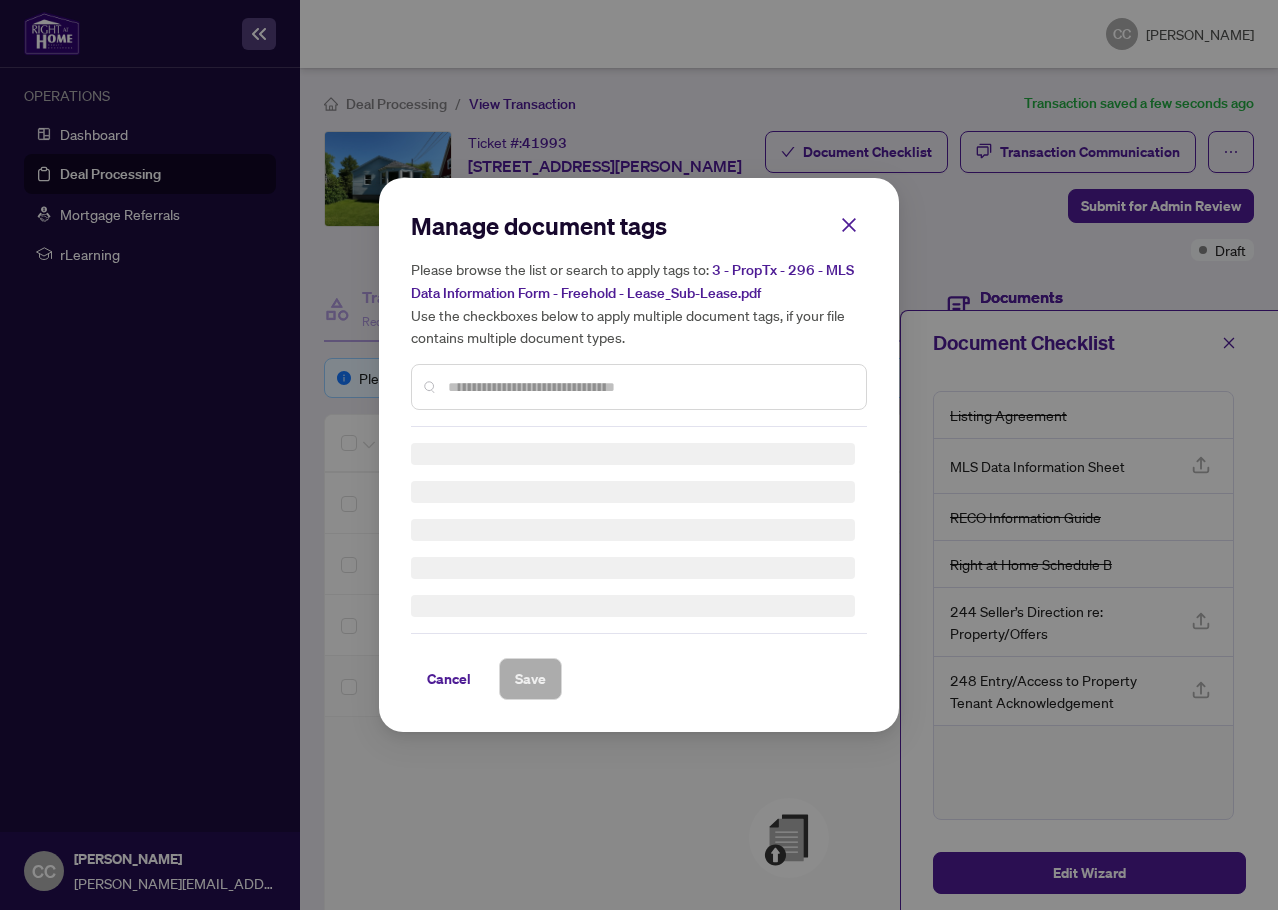 click on "Manage document tags Please browse the list or search to apply tags to:   3 - PropTx - 296 - MLS Data Information Form - Freehold - Lease_Sub-Lease.pdf   Use the checkboxes below to apply multiple document tags, if your file contains multiple document types.   Cancel Save" at bounding box center [639, 455] 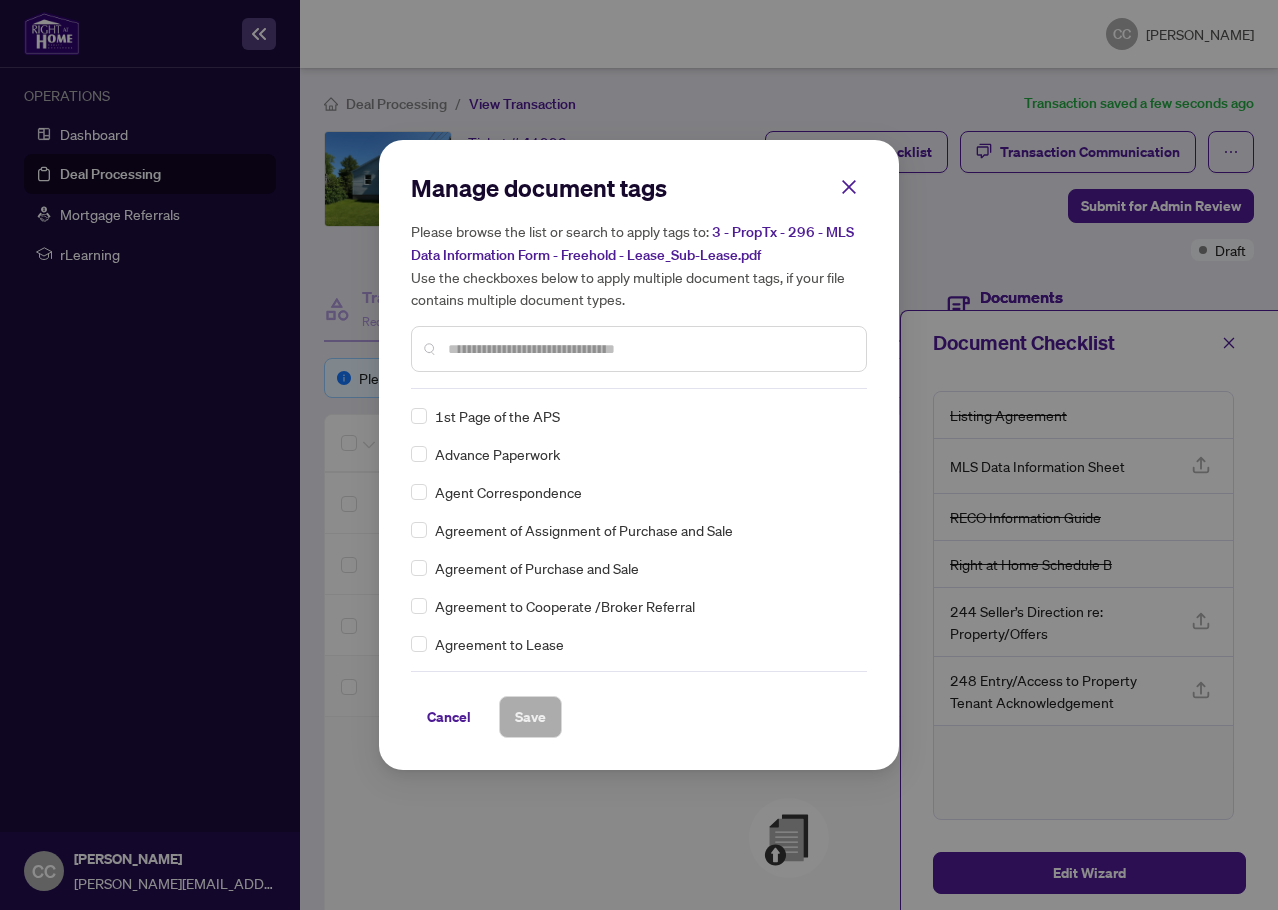 click at bounding box center (649, 349) 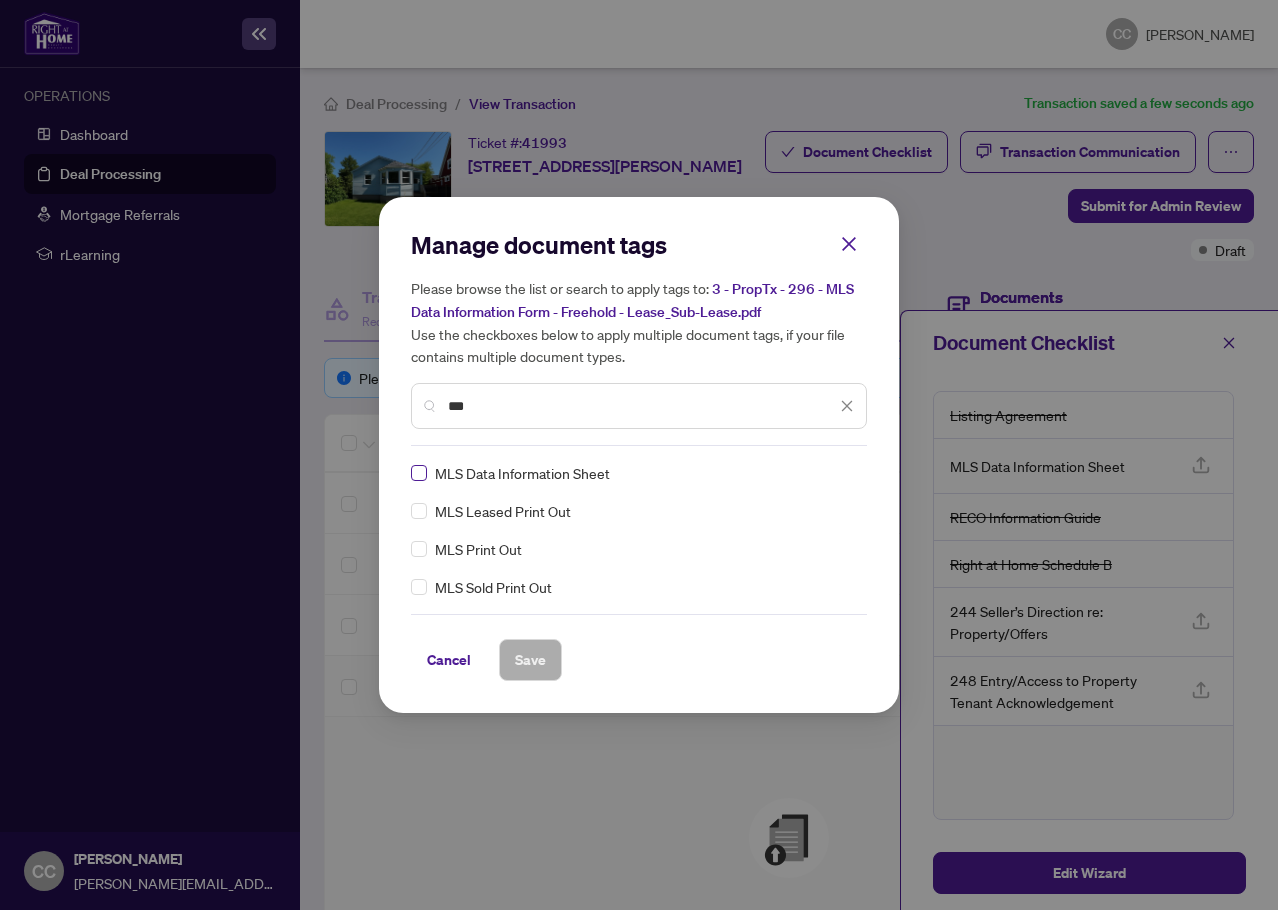 type on "***" 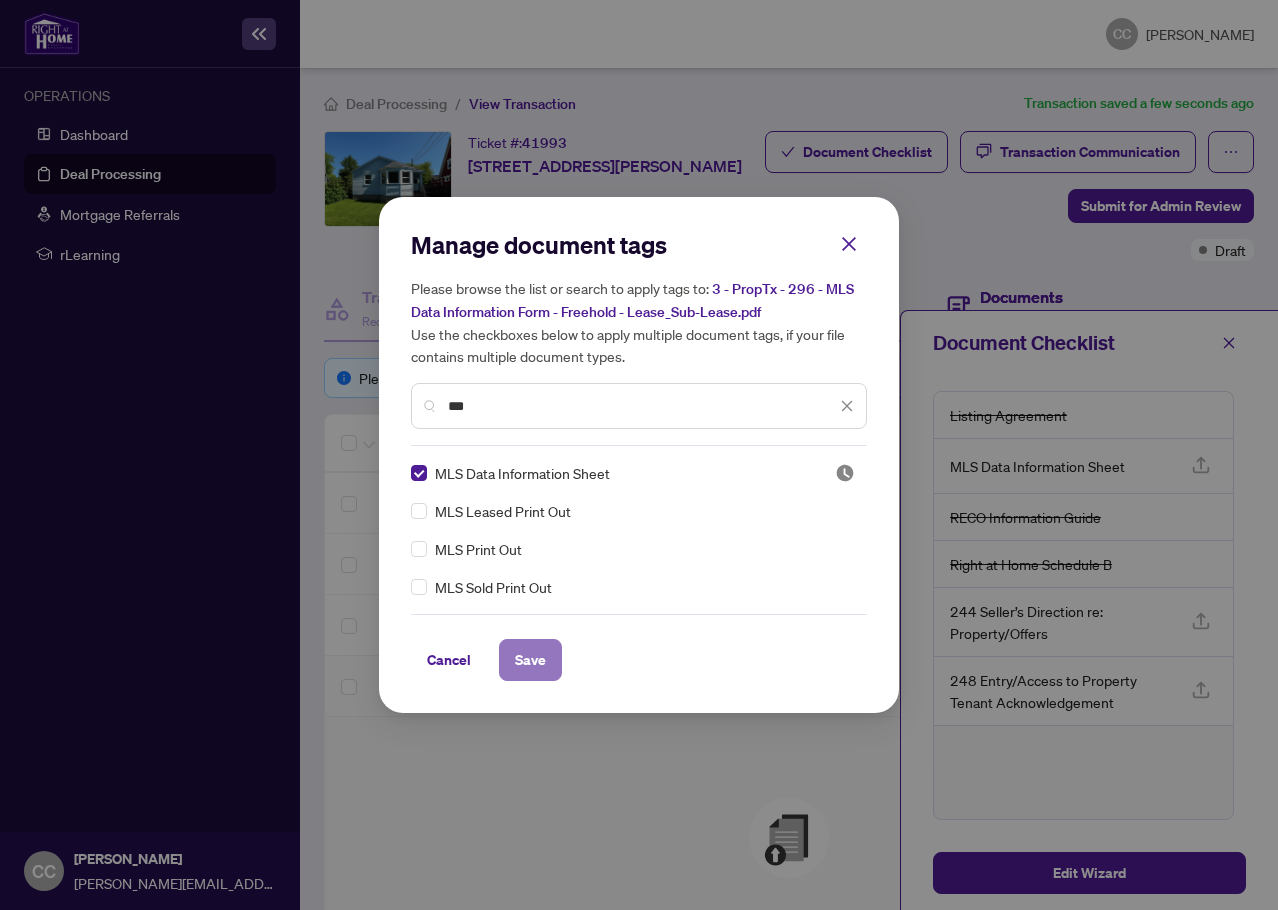 click on "Save" at bounding box center (530, 660) 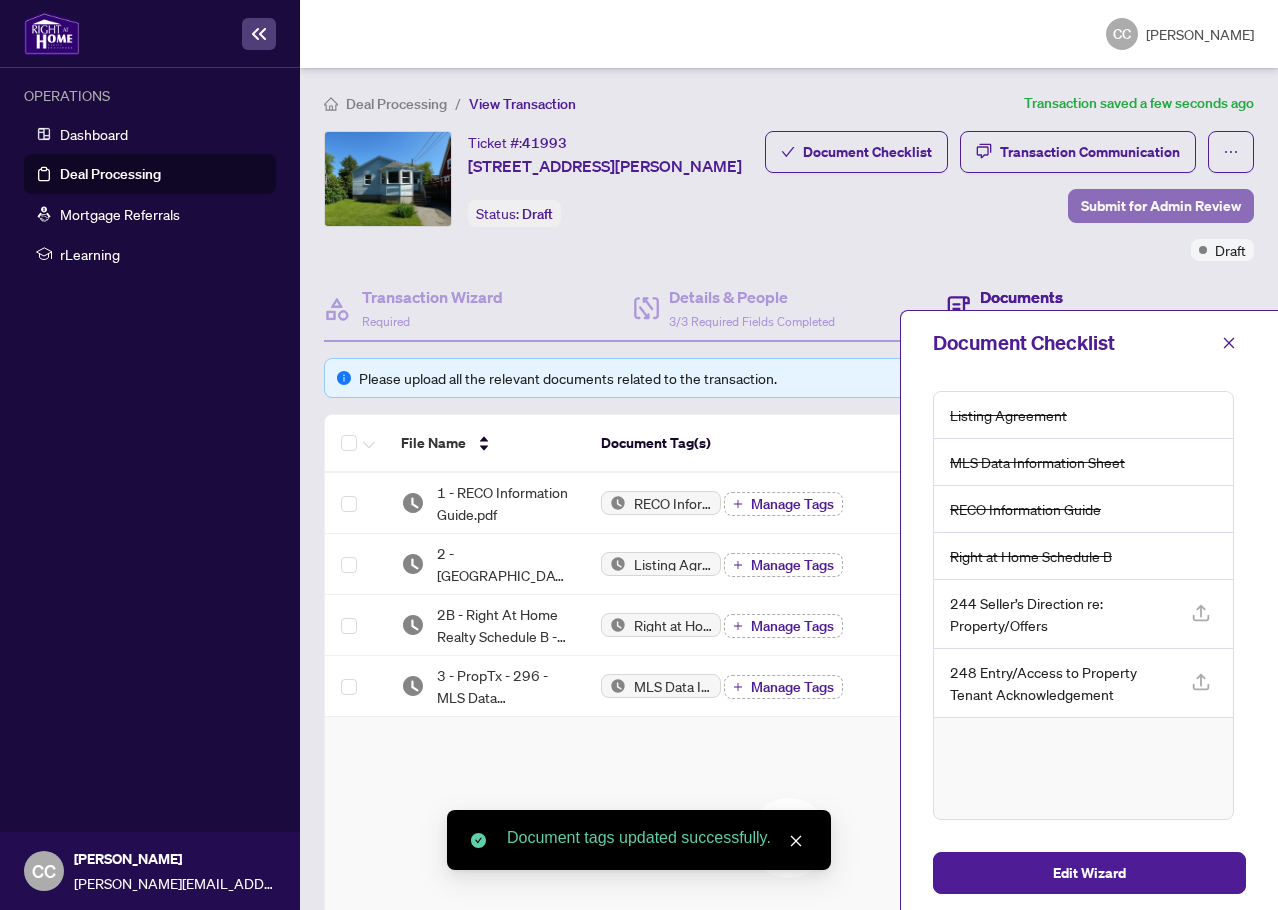 click on "Submit for Admin Review" at bounding box center [1161, 206] 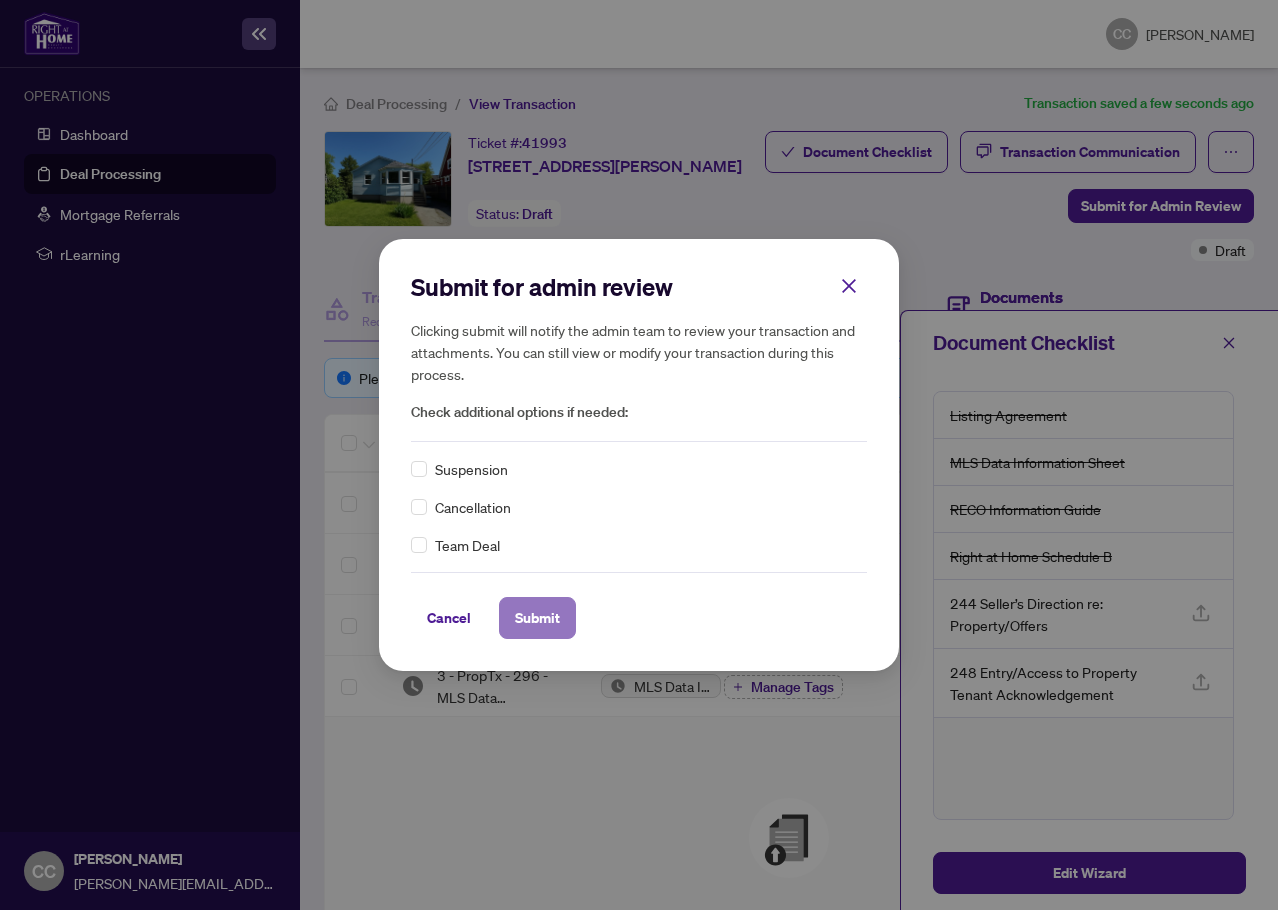 click on "Submit" at bounding box center [537, 618] 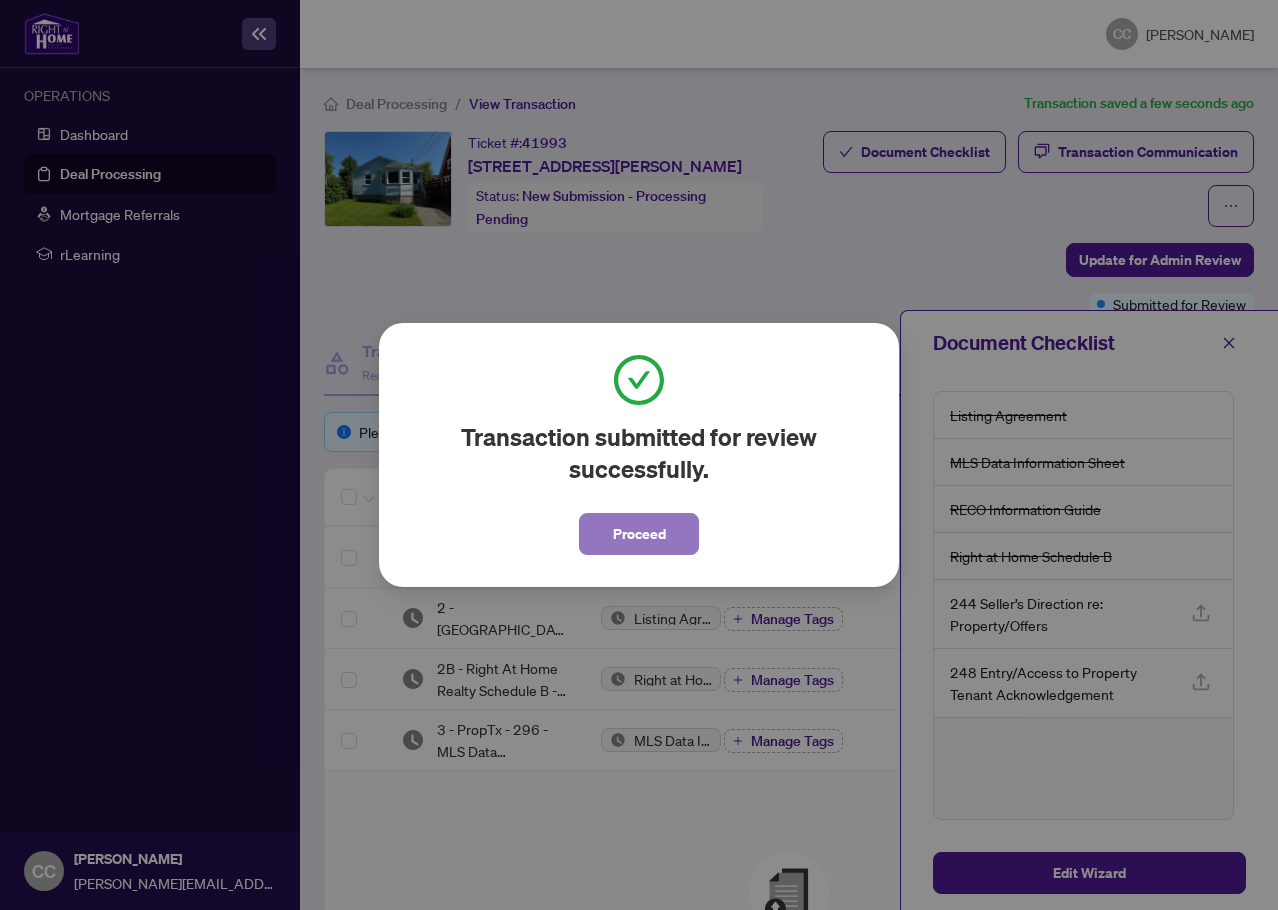 click on "Proceed" at bounding box center (639, 534) 